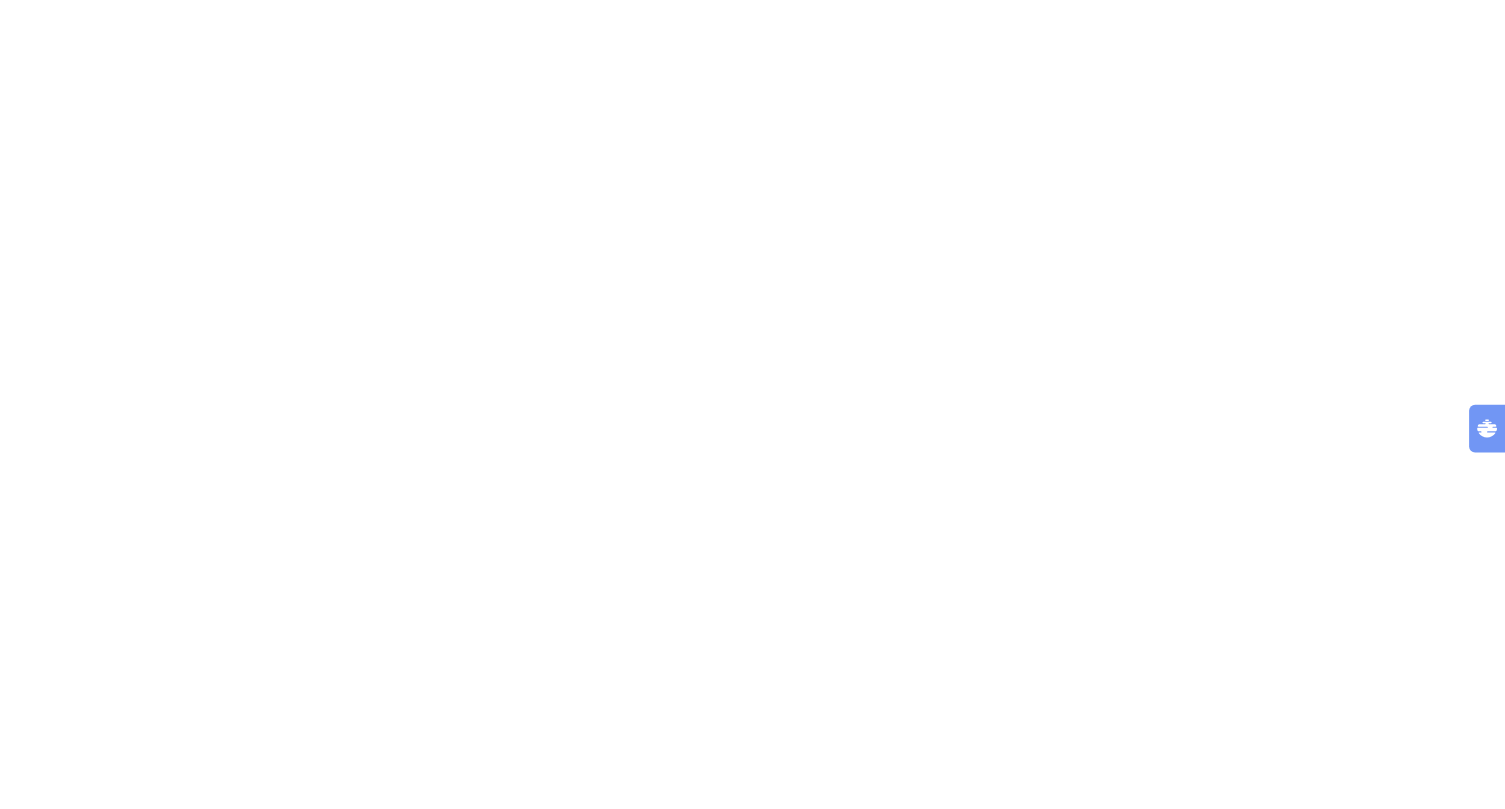 scroll, scrollTop: 0, scrollLeft: 0, axis: both 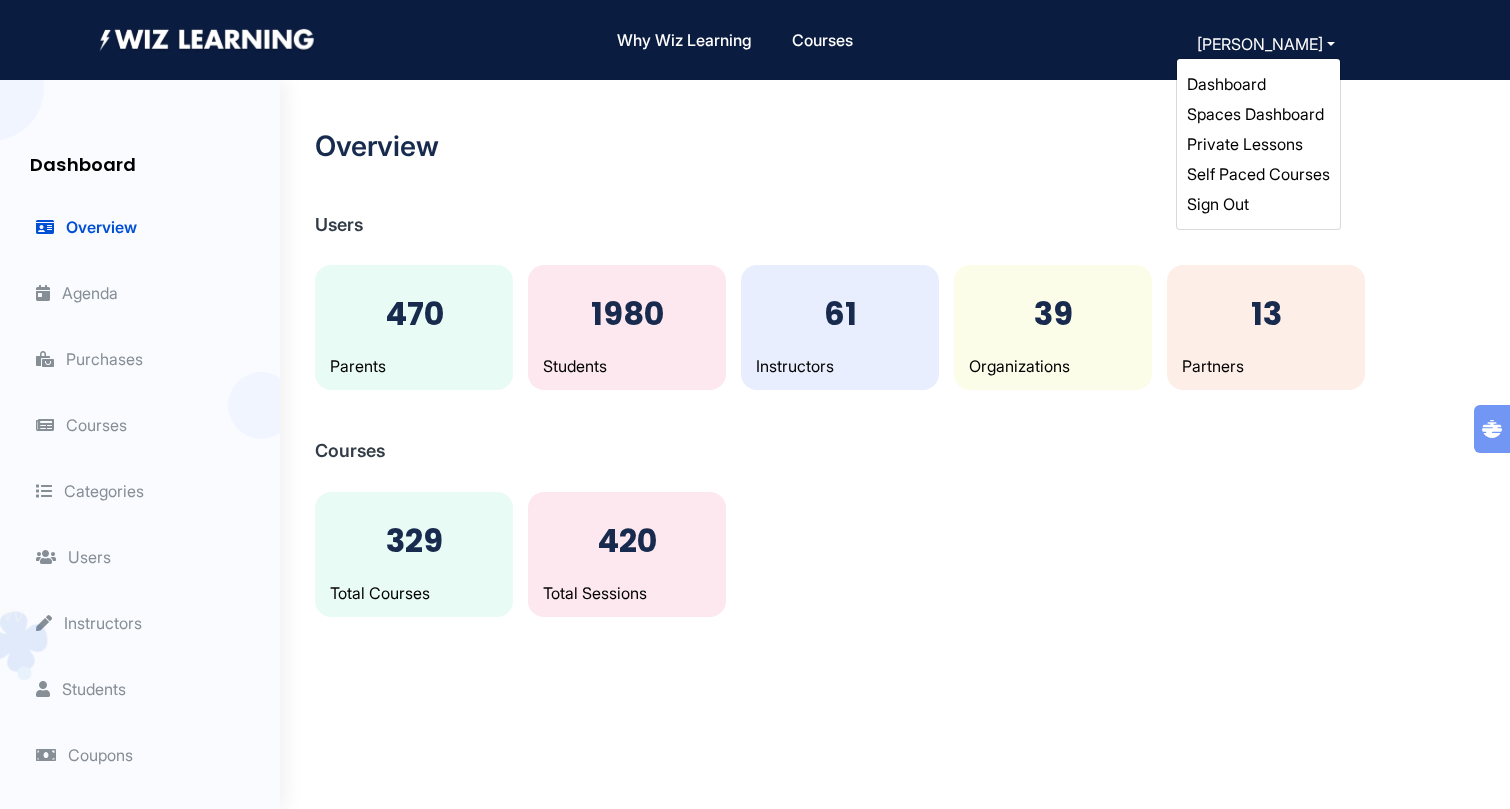click on "Self Paced Courses" at bounding box center (1258, 174) 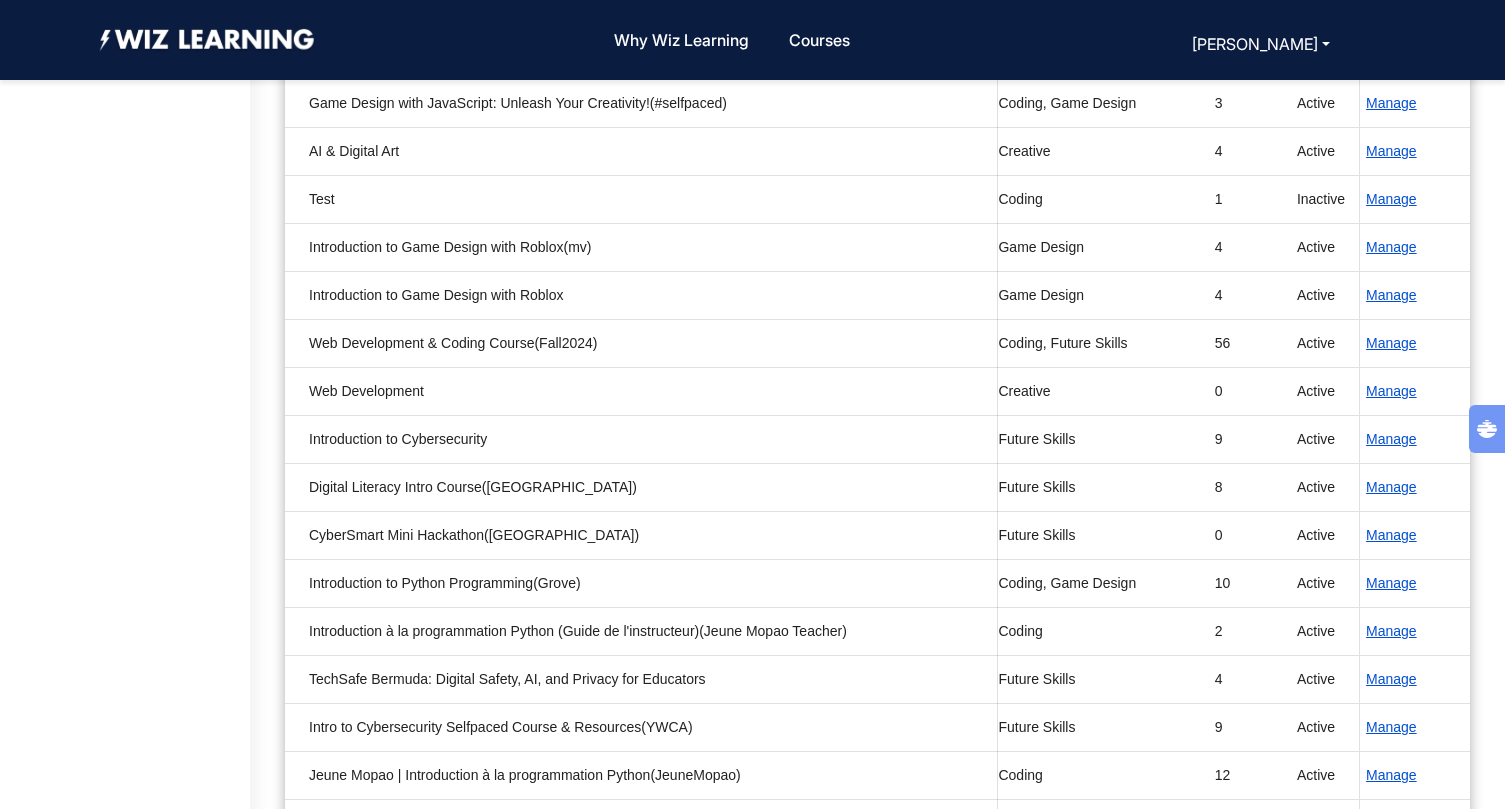 scroll, scrollTop: 365, scrollLeft: 0, axis: vertical 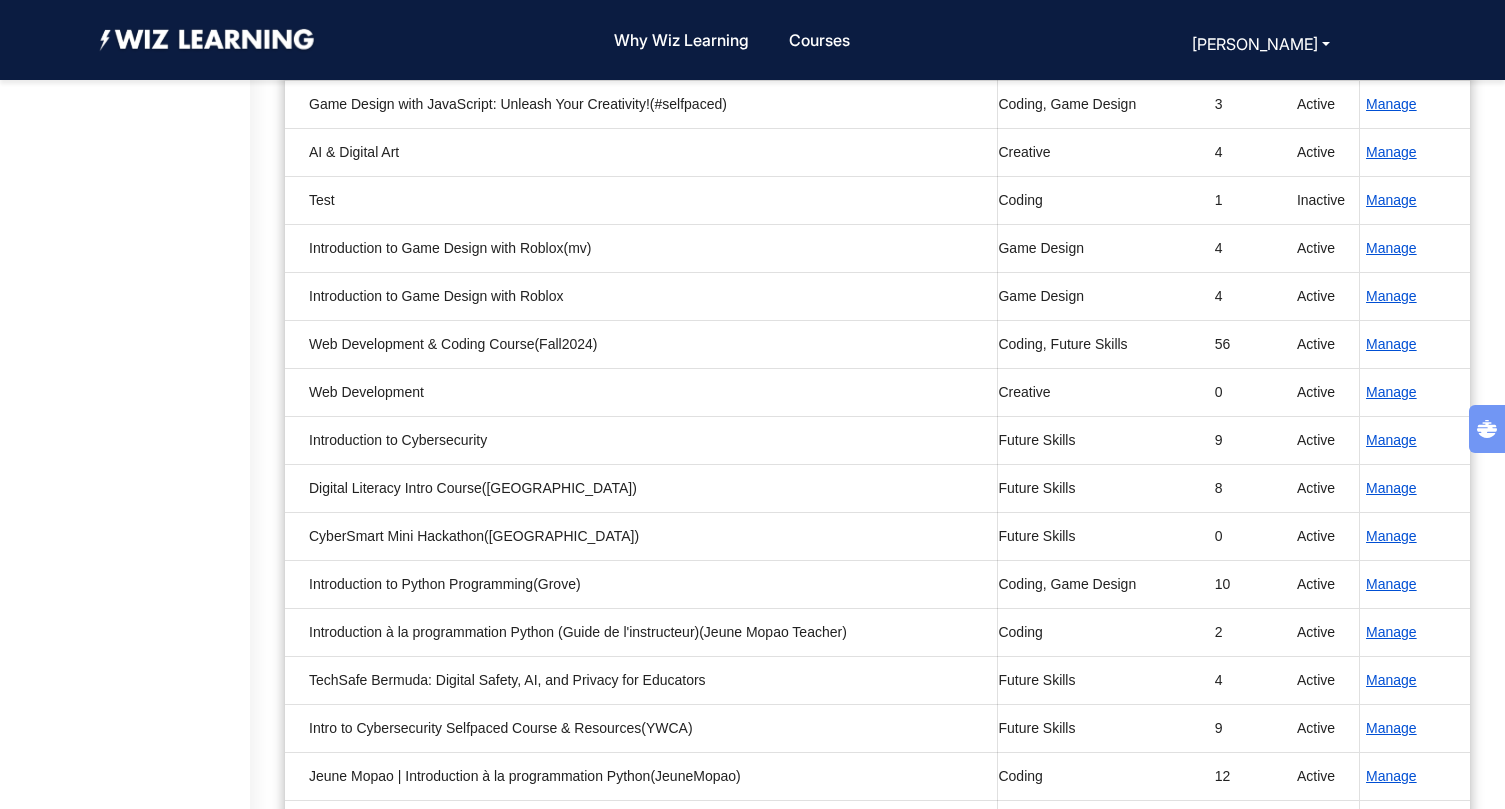 click on "Manage" at bounding box center (1391, 584) 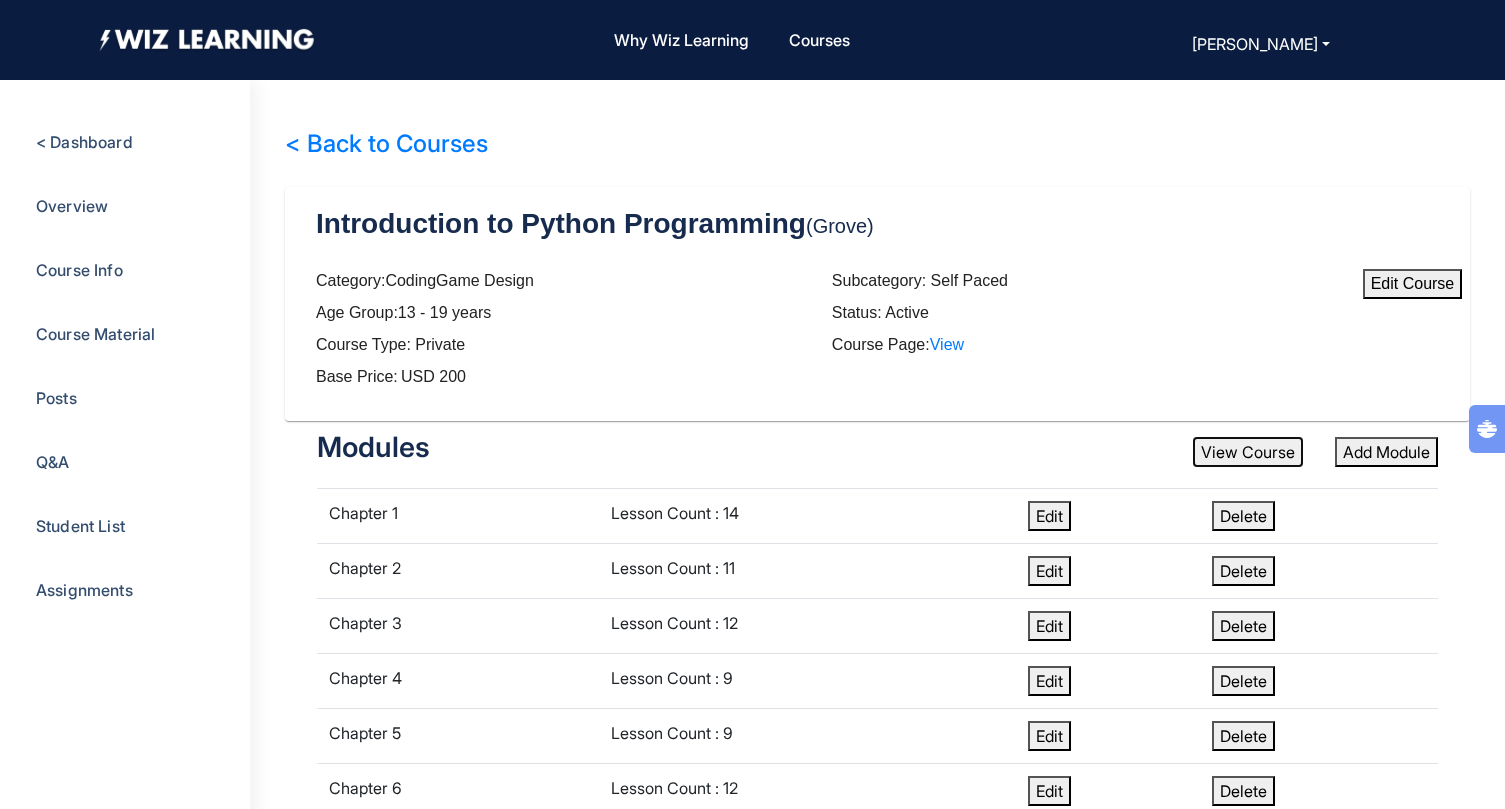 click on "View Course" 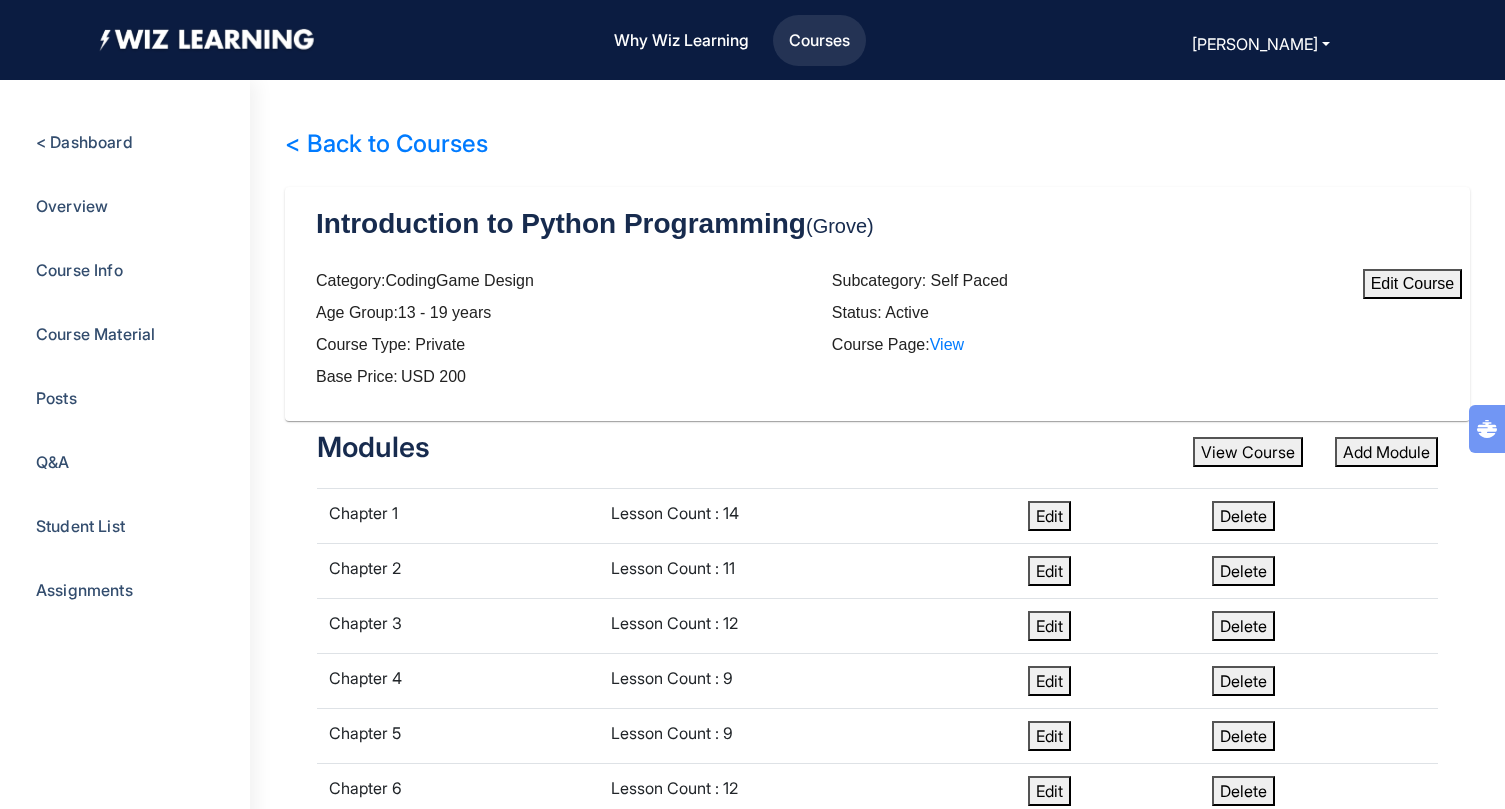 click on "Courses" at bounding box center [819, 40] 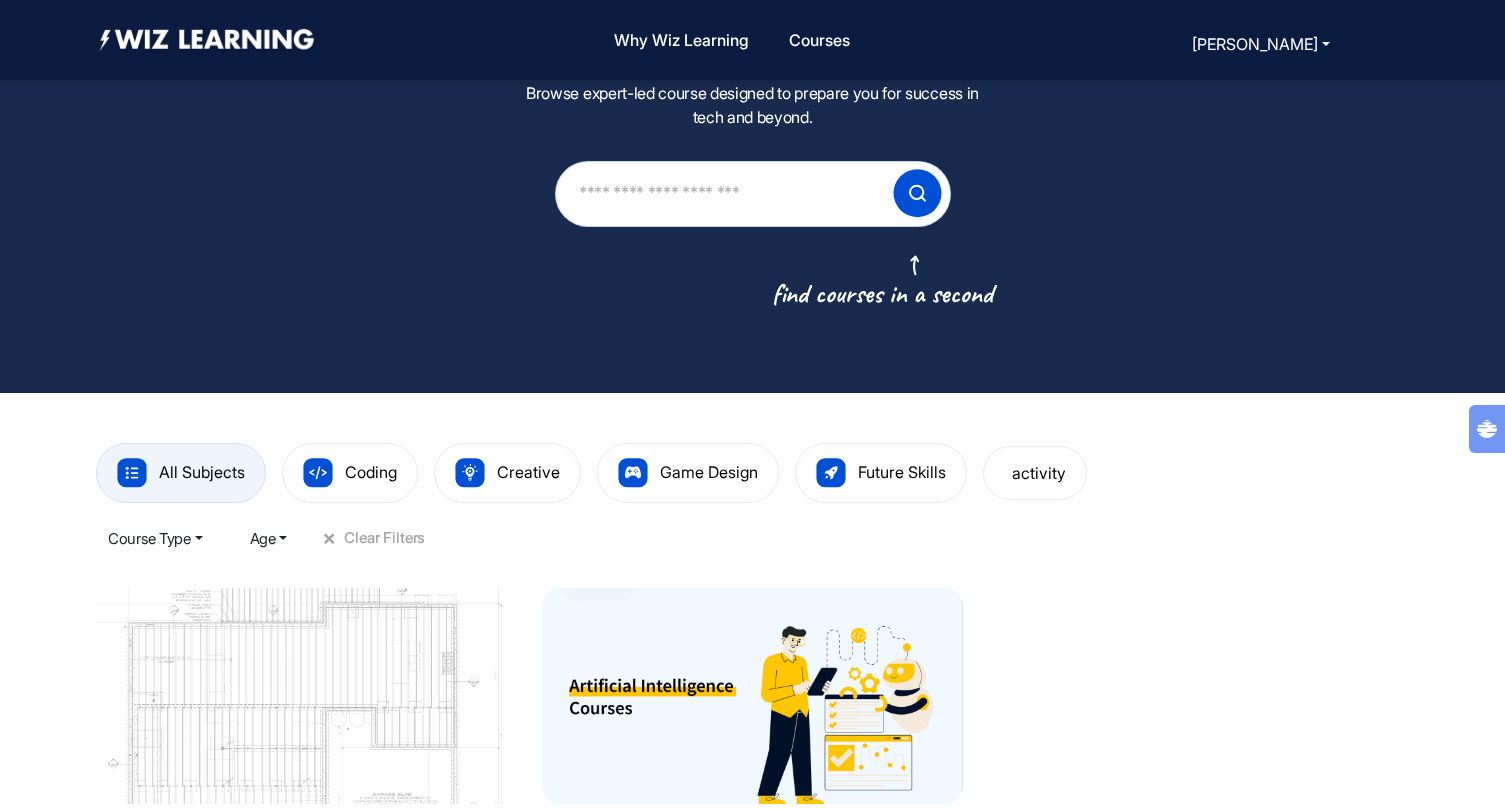 scroll, scrollTop: 0, scrollLeft: 0, axis: both 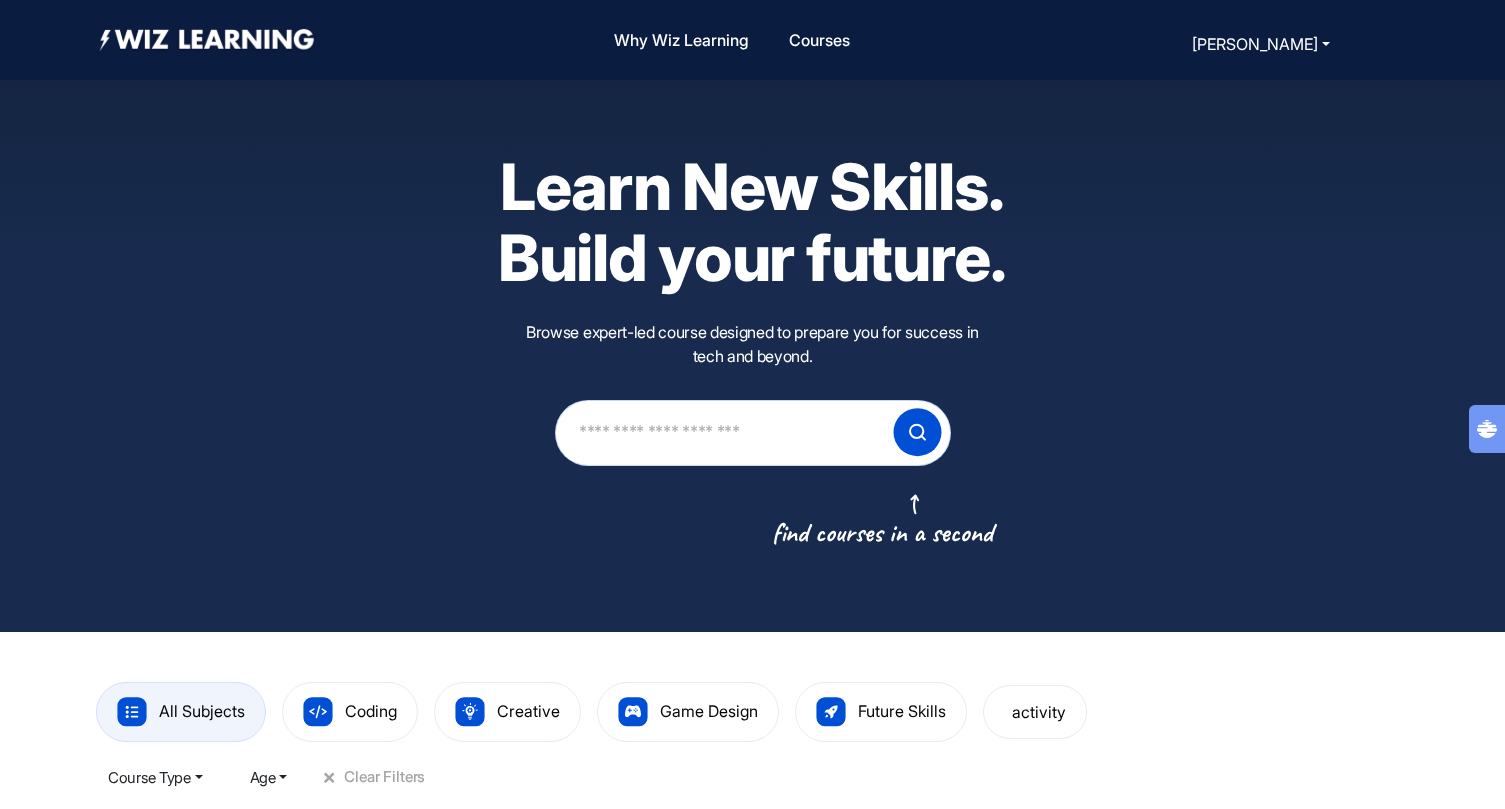 click at bounding box center (724, 432) 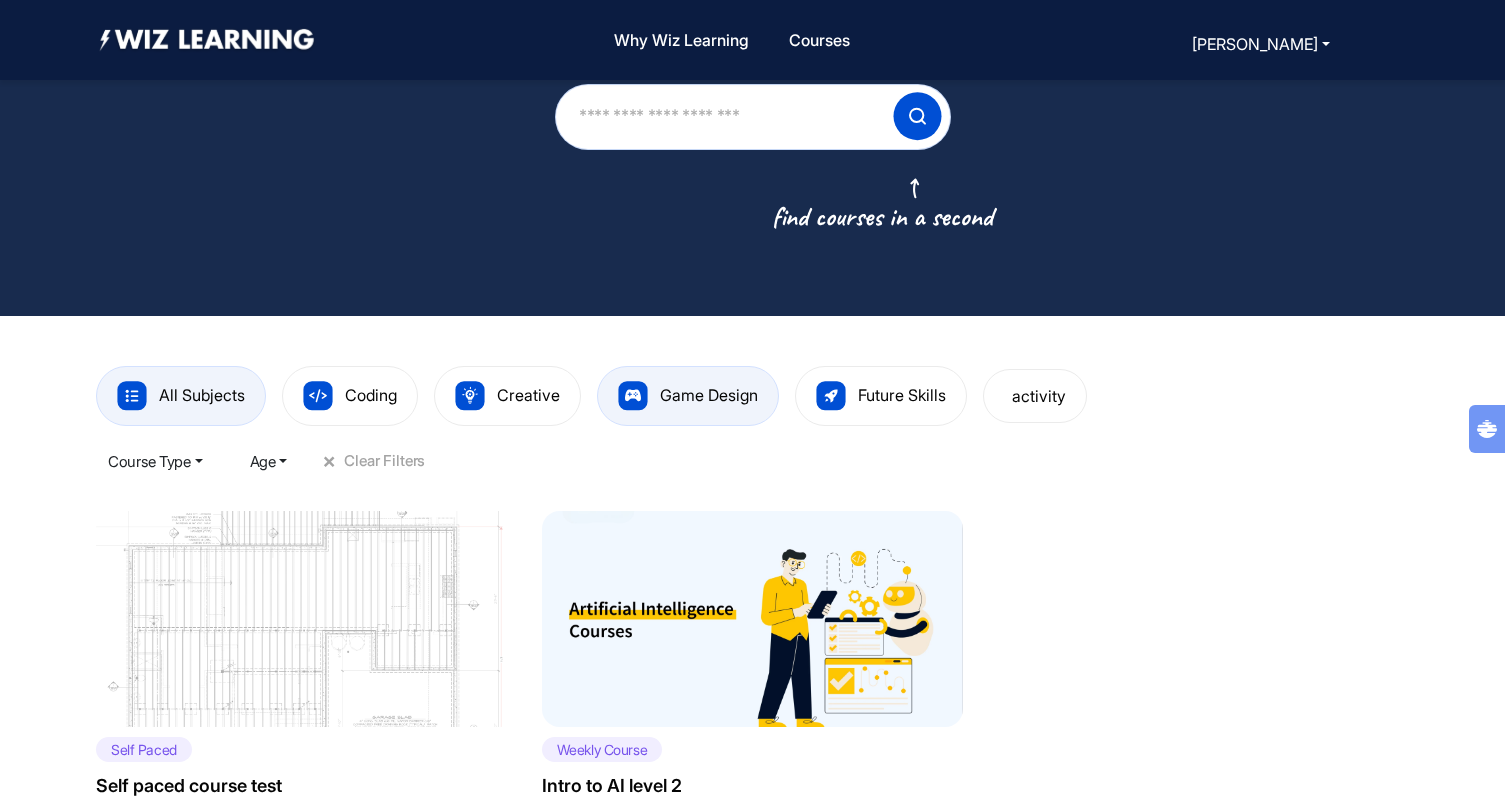 scroll, scrollTop: 582, scrollLeft: 0, axis: vertical 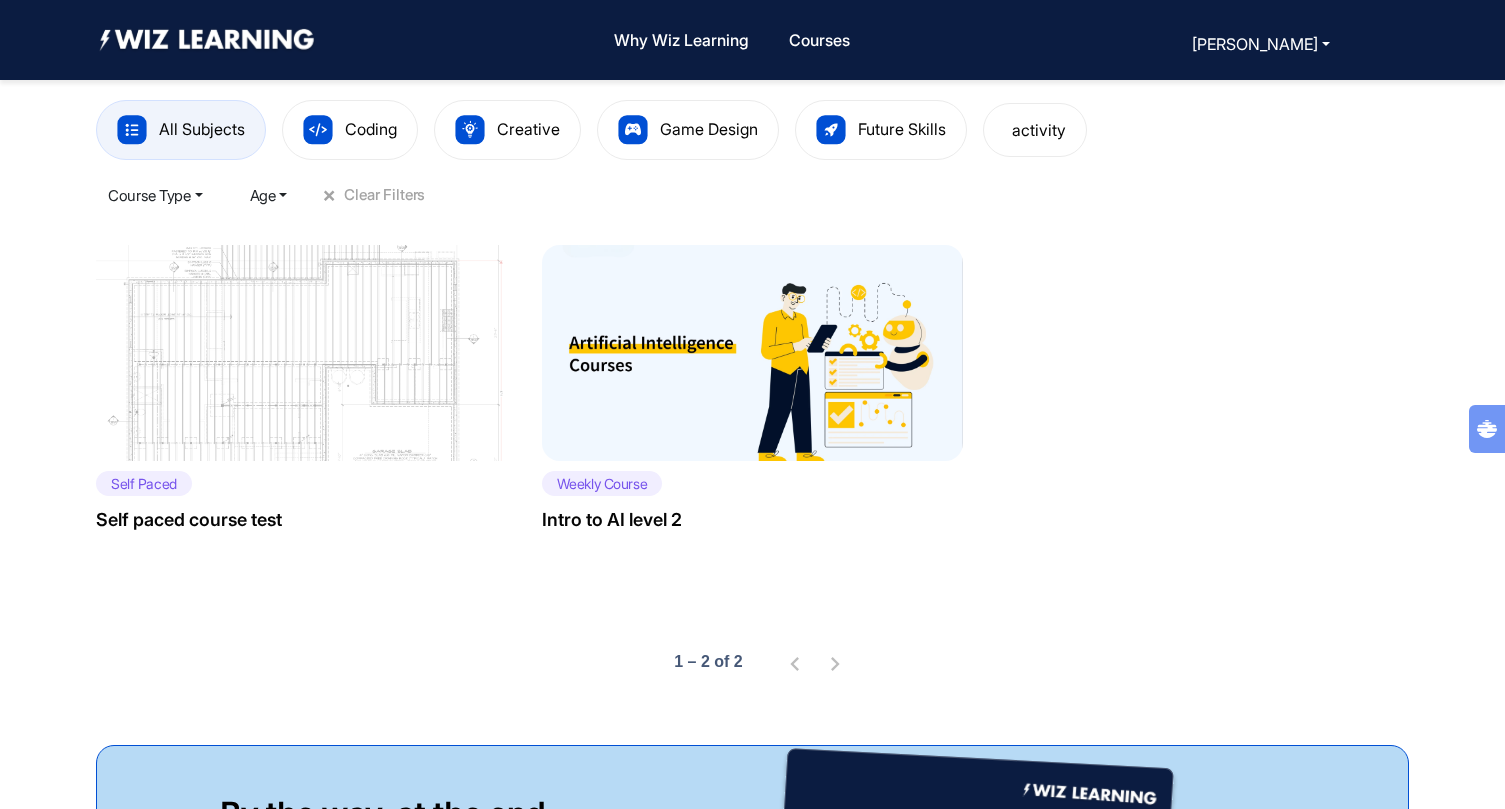 click 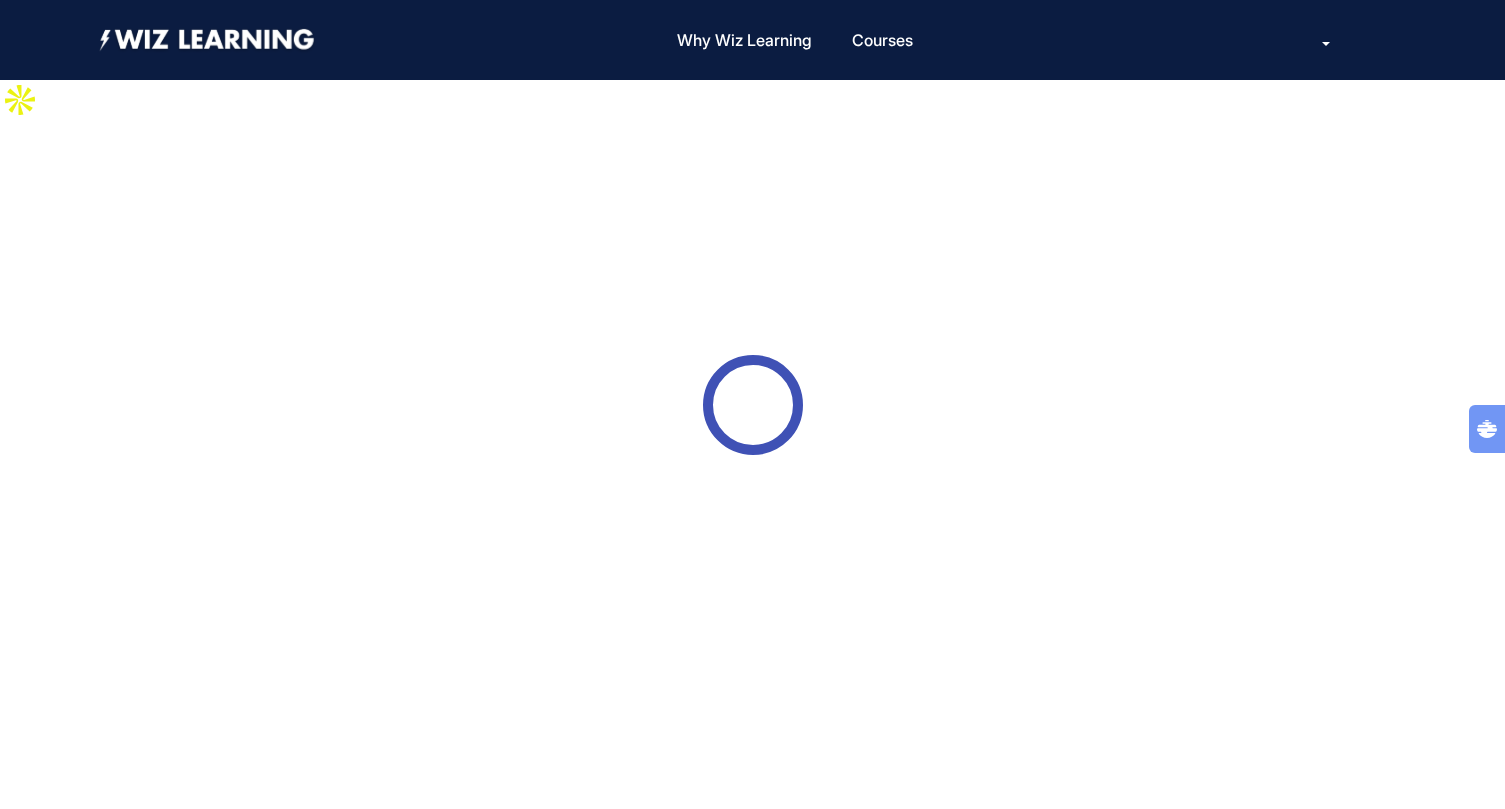 scroll, scrollTop: 0, scrollLeft: 0, axis: both 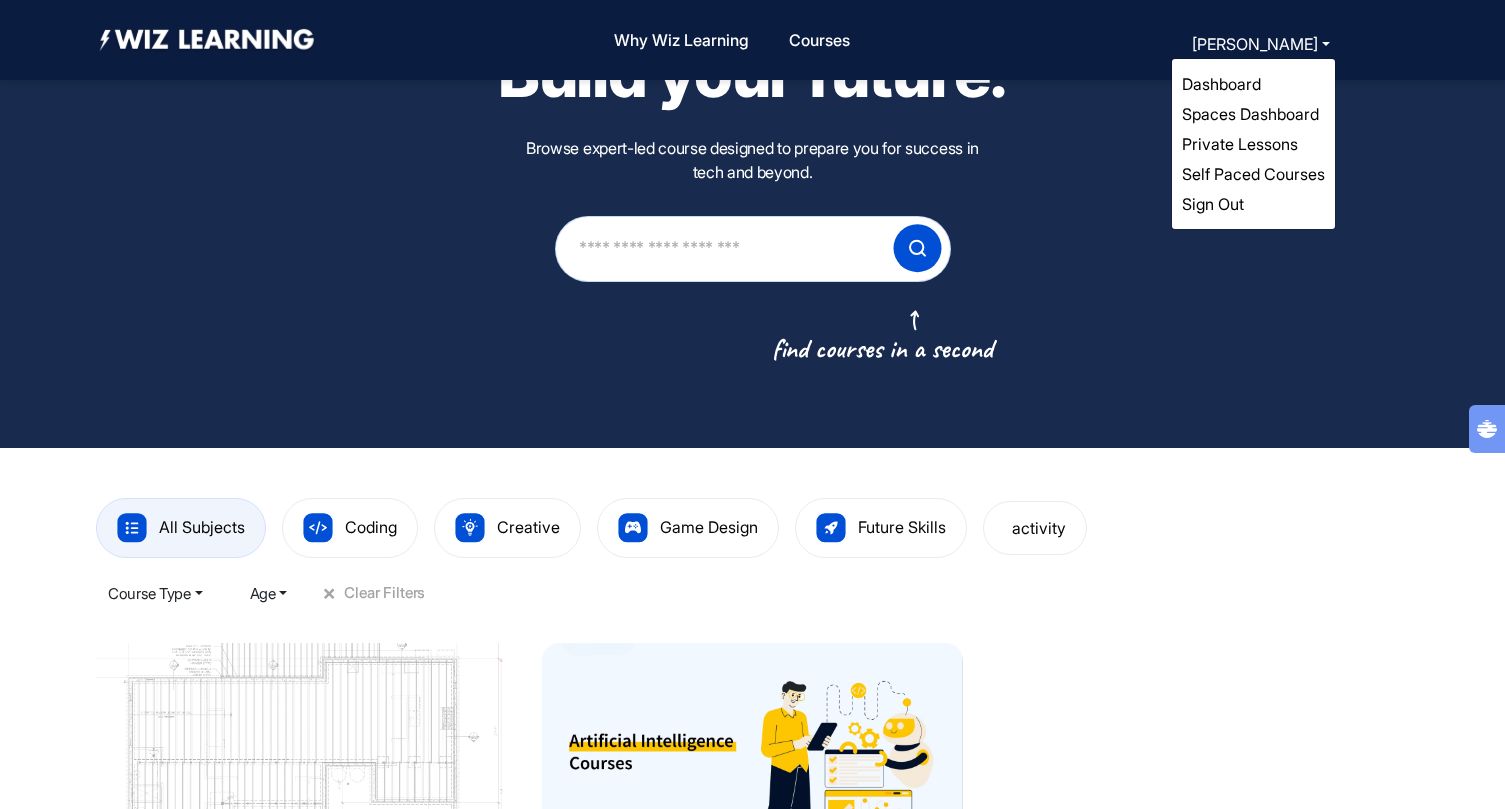 click on "Dashboard" at bounding box center (1221, 84) 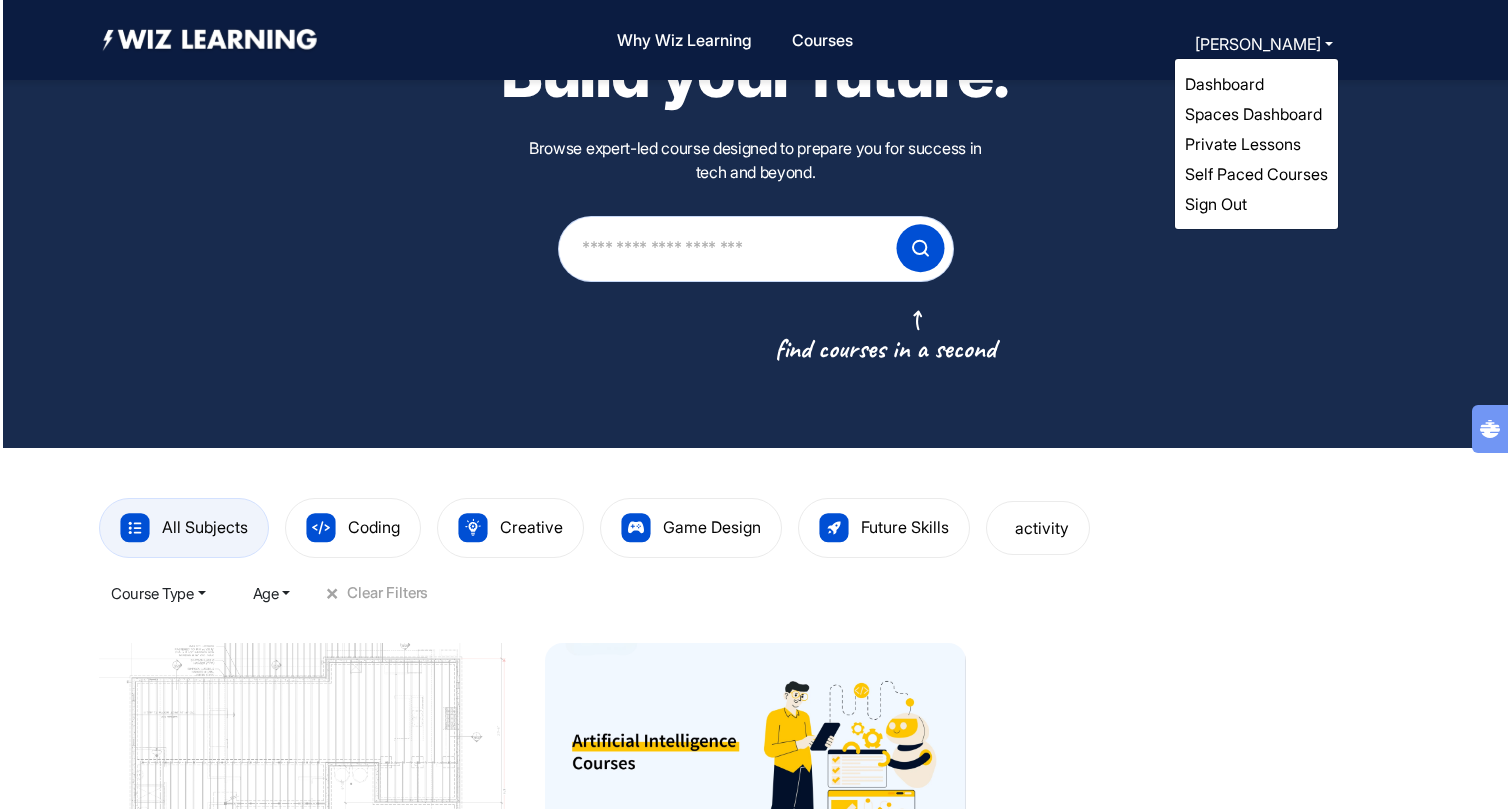 scroll, scrollTop: 0, scrollLeft: 0, axis: both 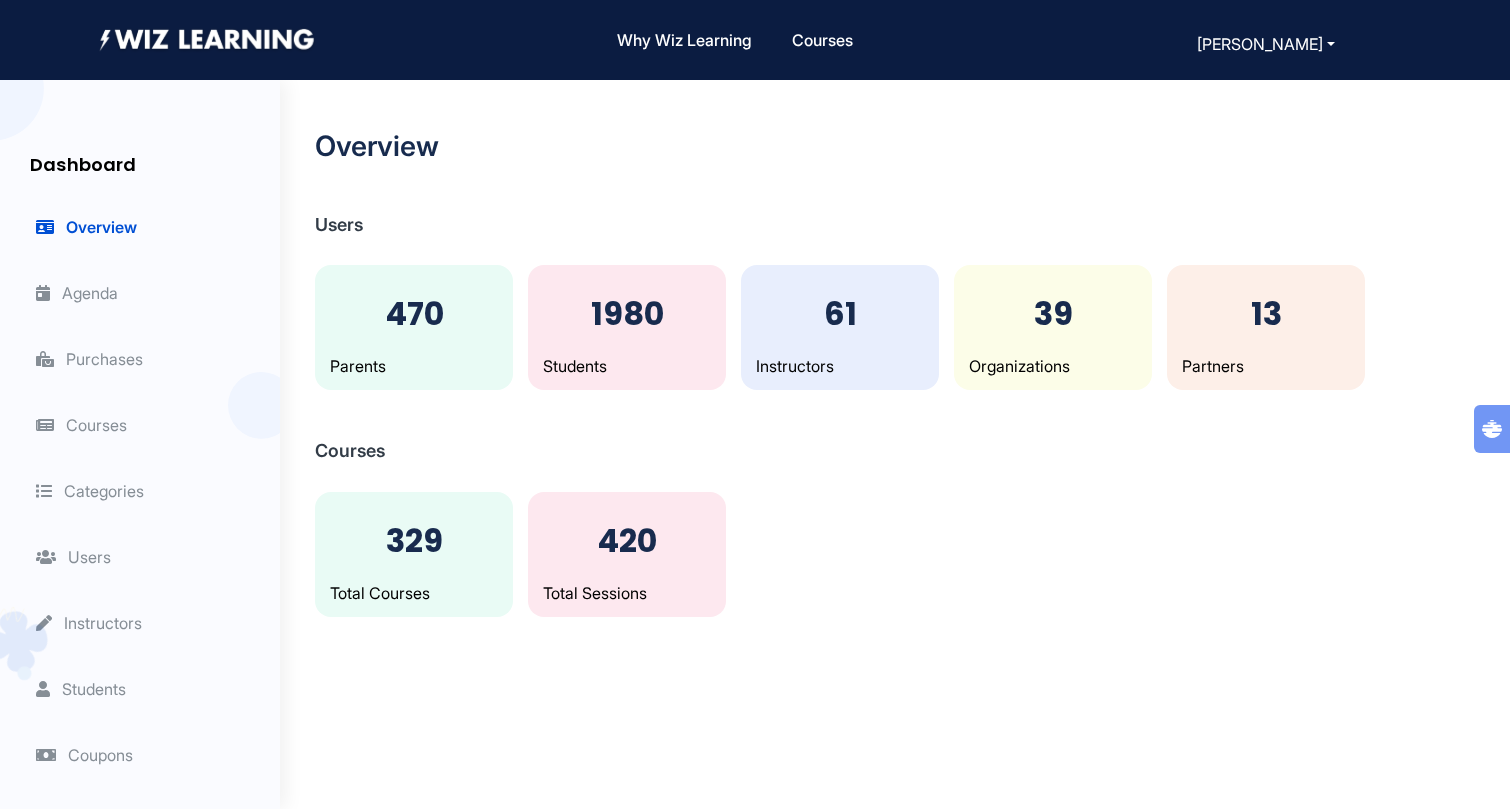 click on "Courses" 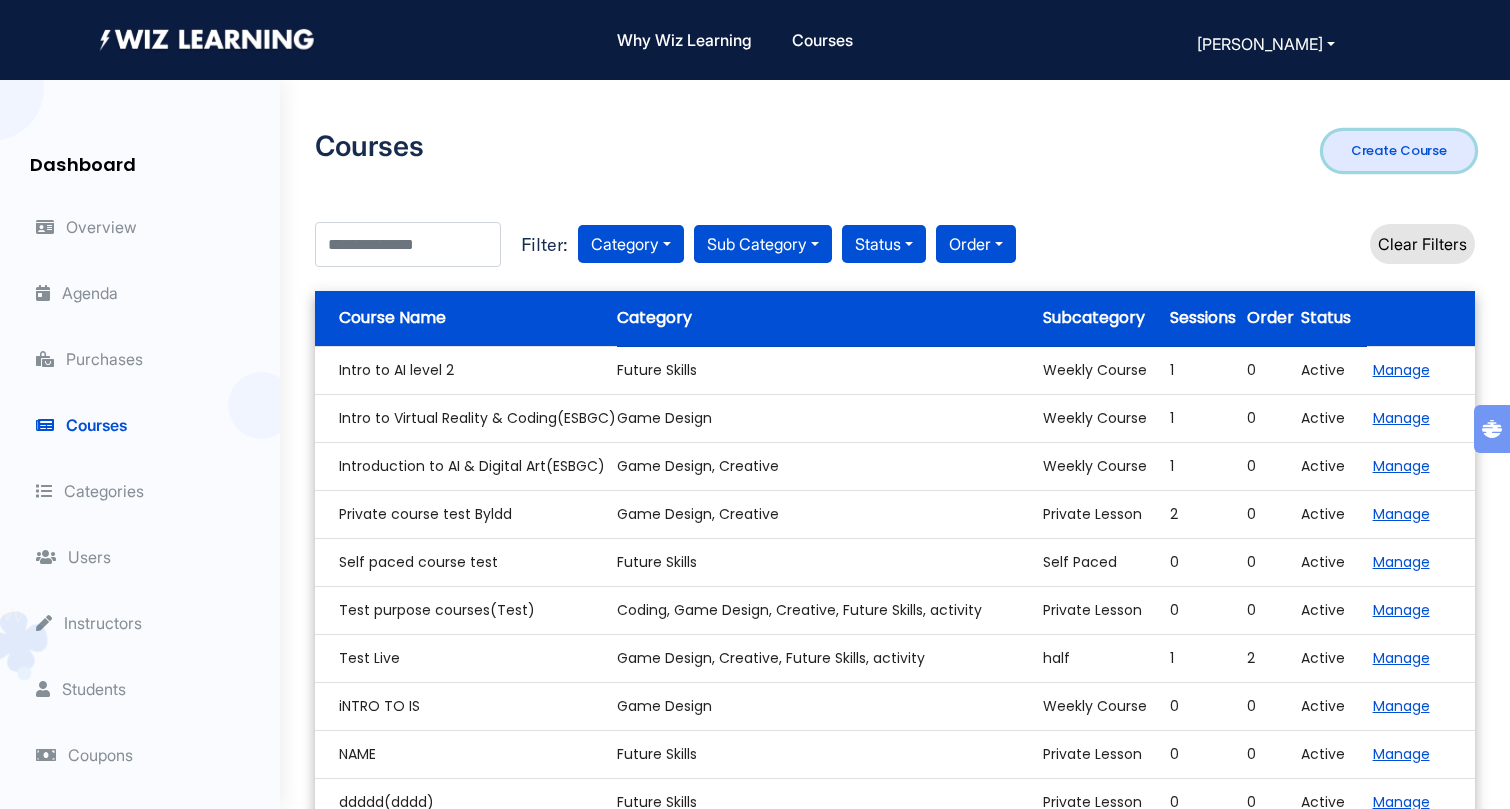 click on "Create Course" 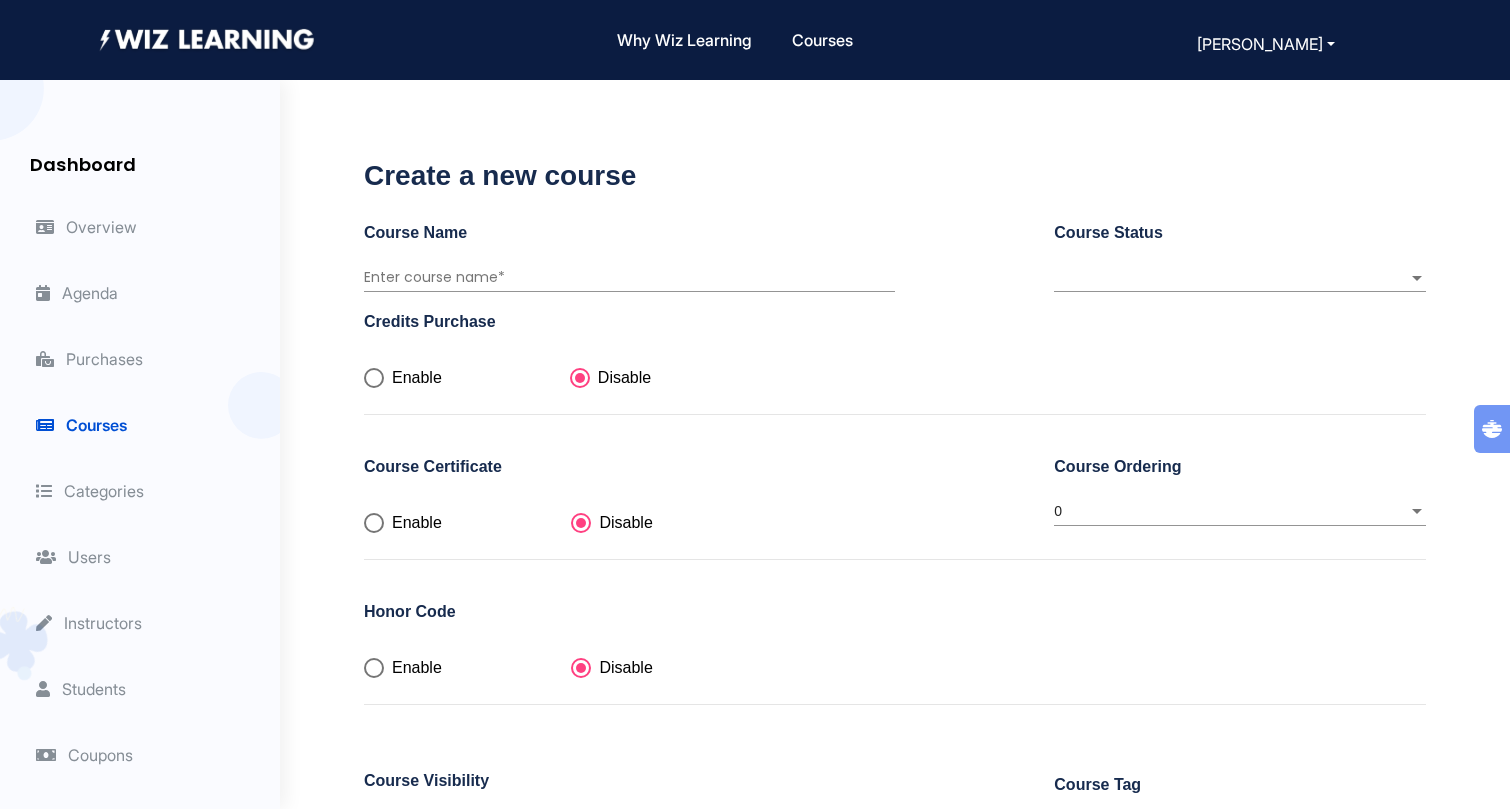 click on "Users" 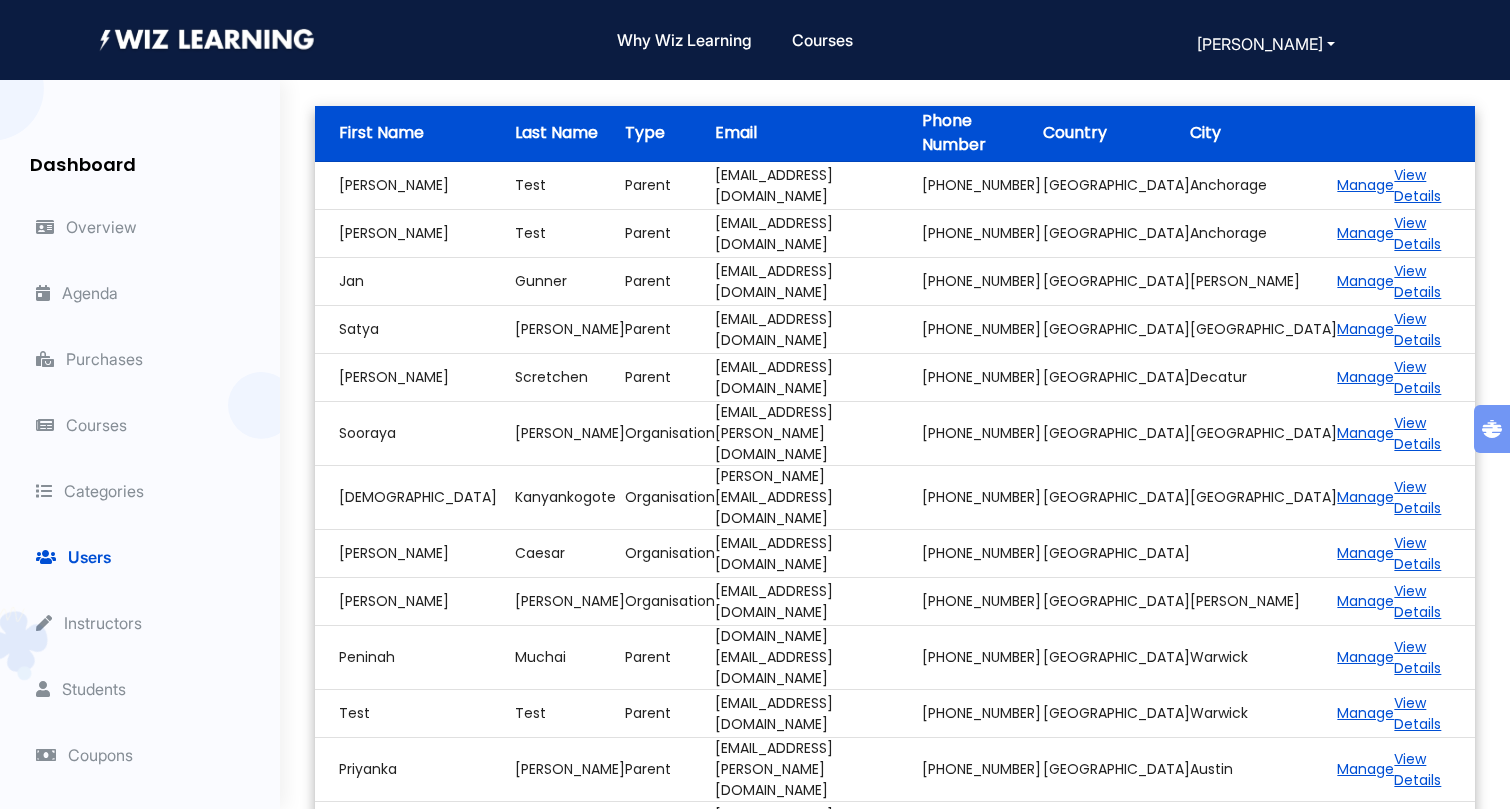scroll, scrollTop: 128, scrollLeft: 0, axis: vertical 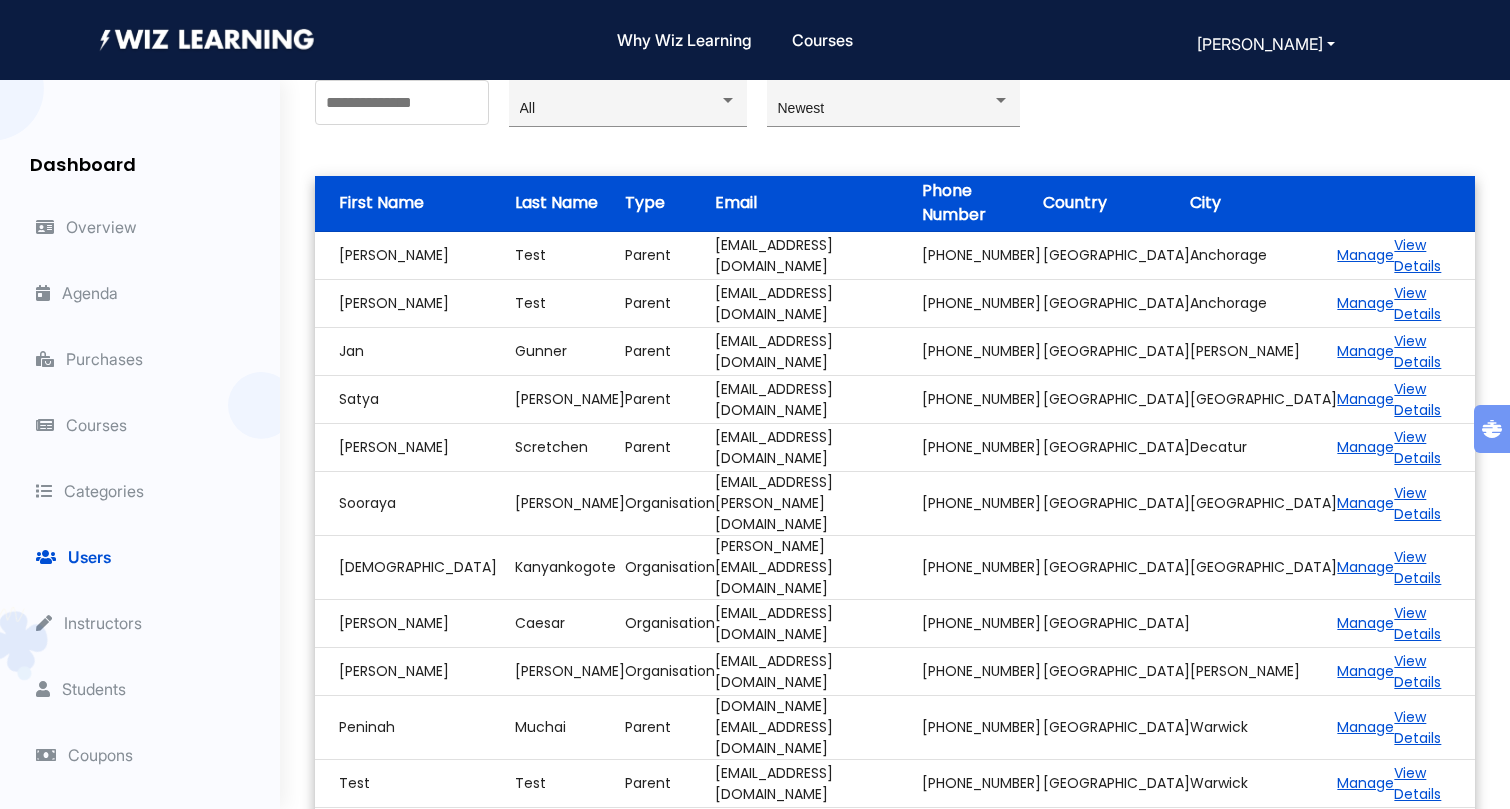 click on "Overview" 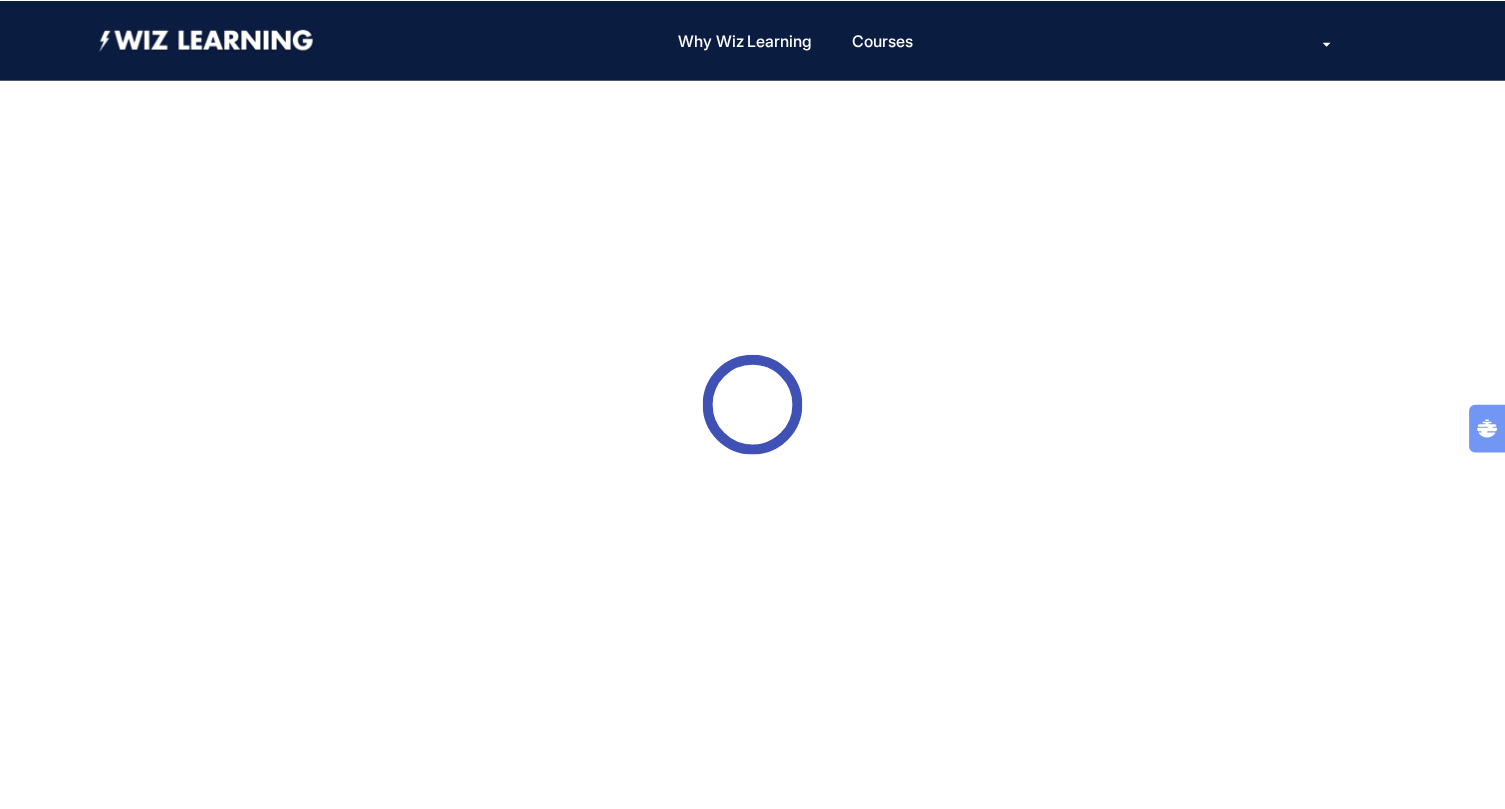scroll, scrollTop: 0, scrollLeft: 0, axis: both 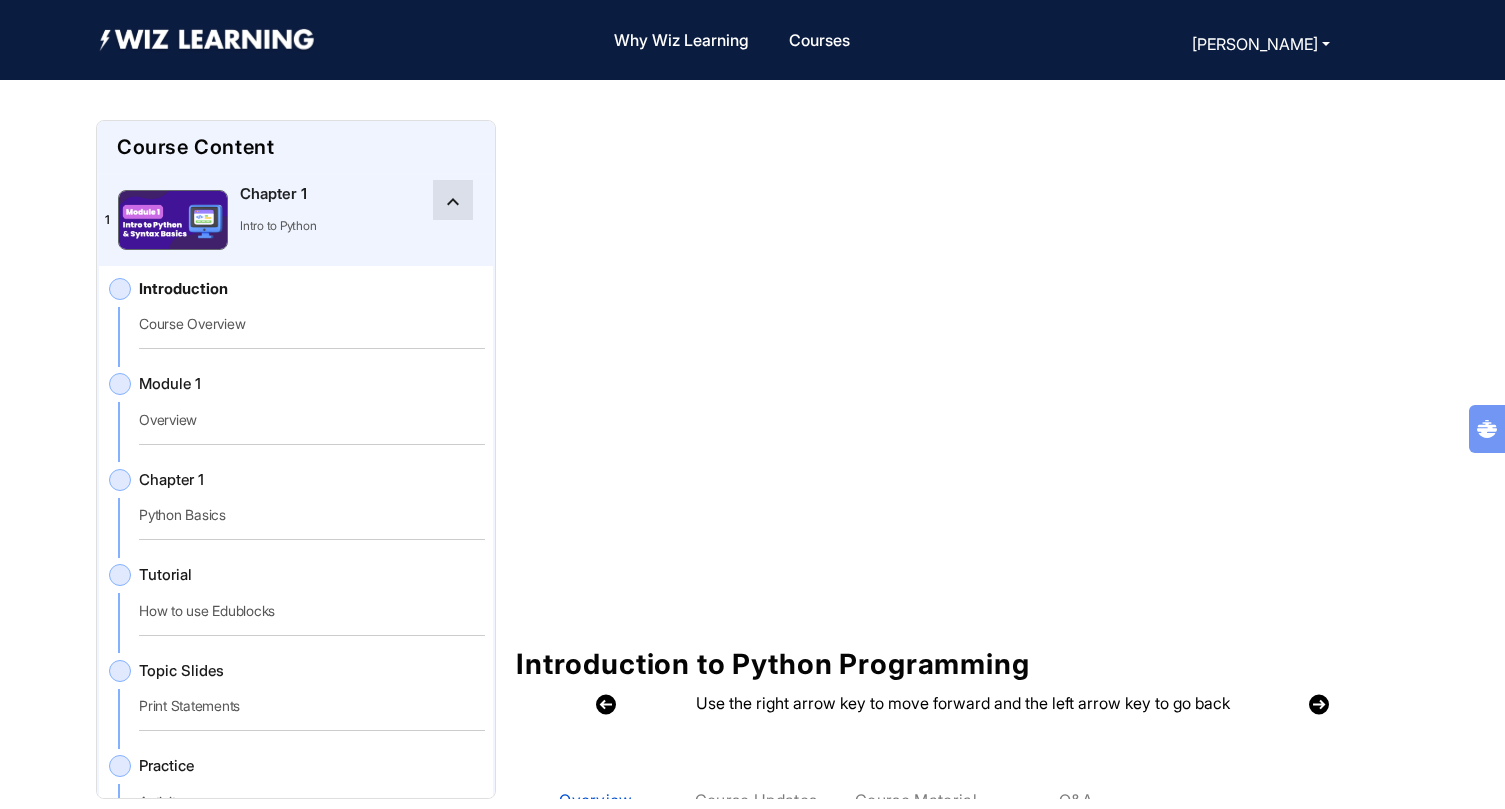 click on "keyboard_arrow_up" 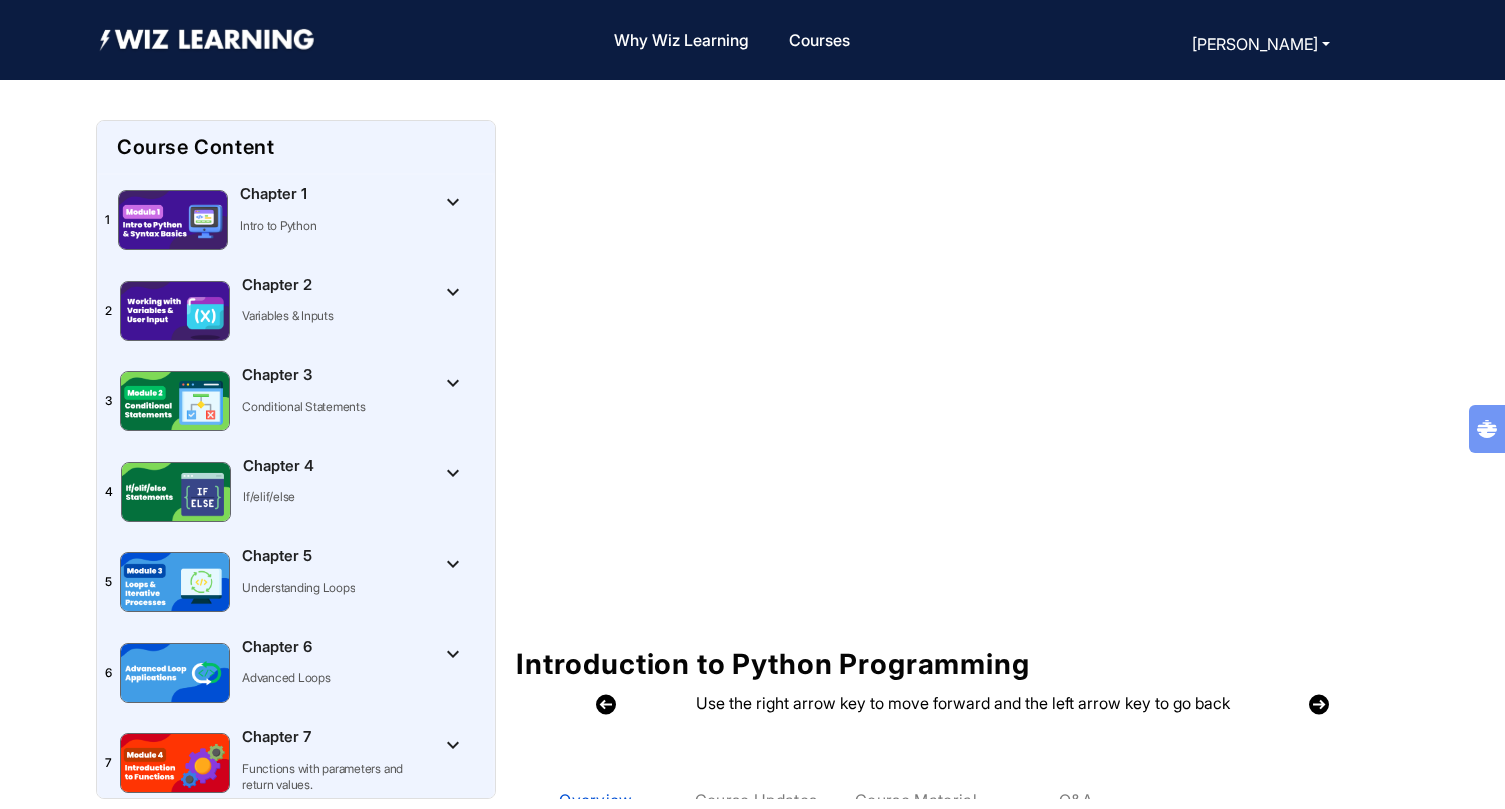click on "1    Chapter 1  Intro to Python  keyboard_arrow_down" 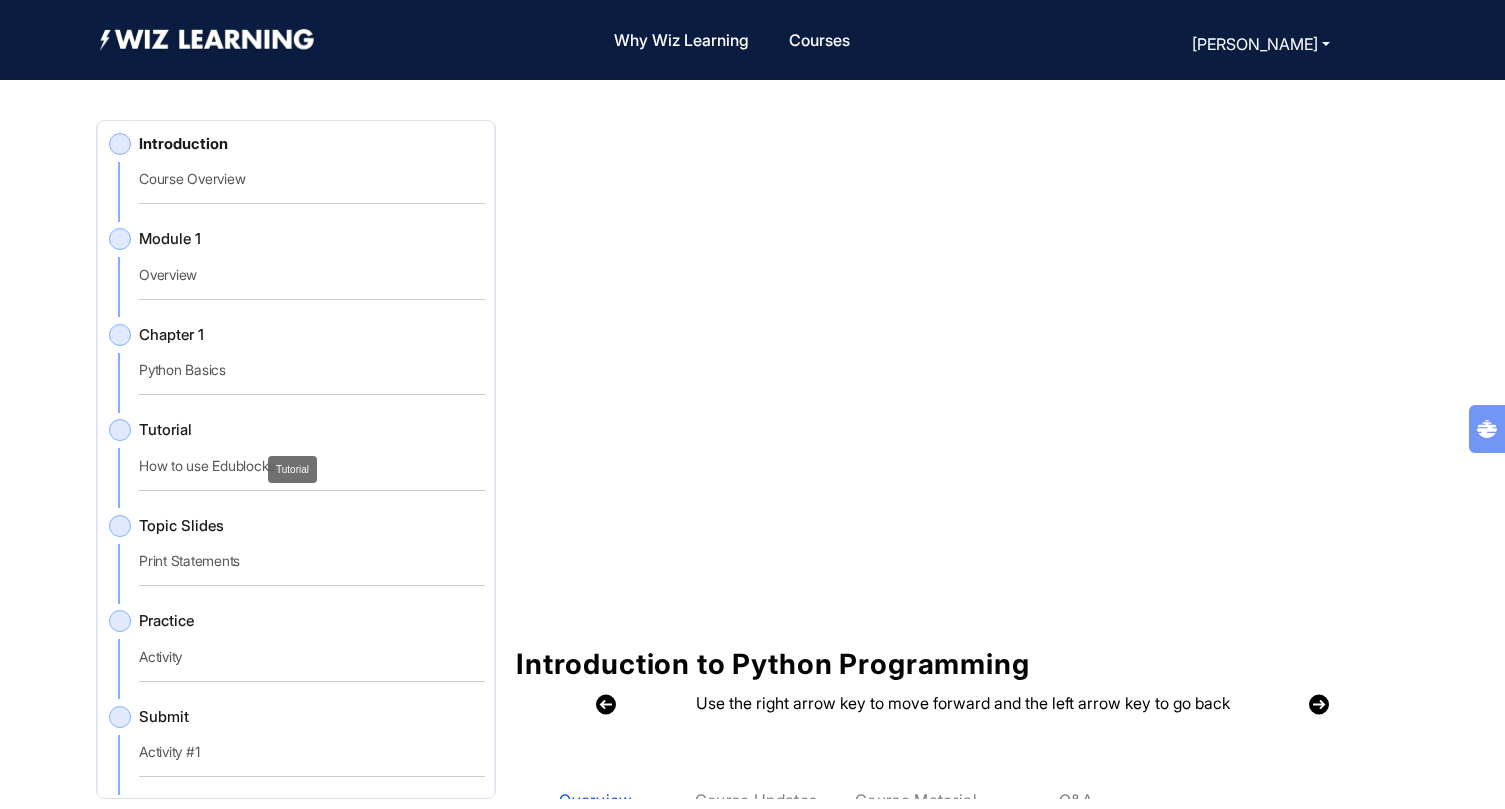 scroll, scrollTop: 154, scrollLeft: 0, axis: vertical 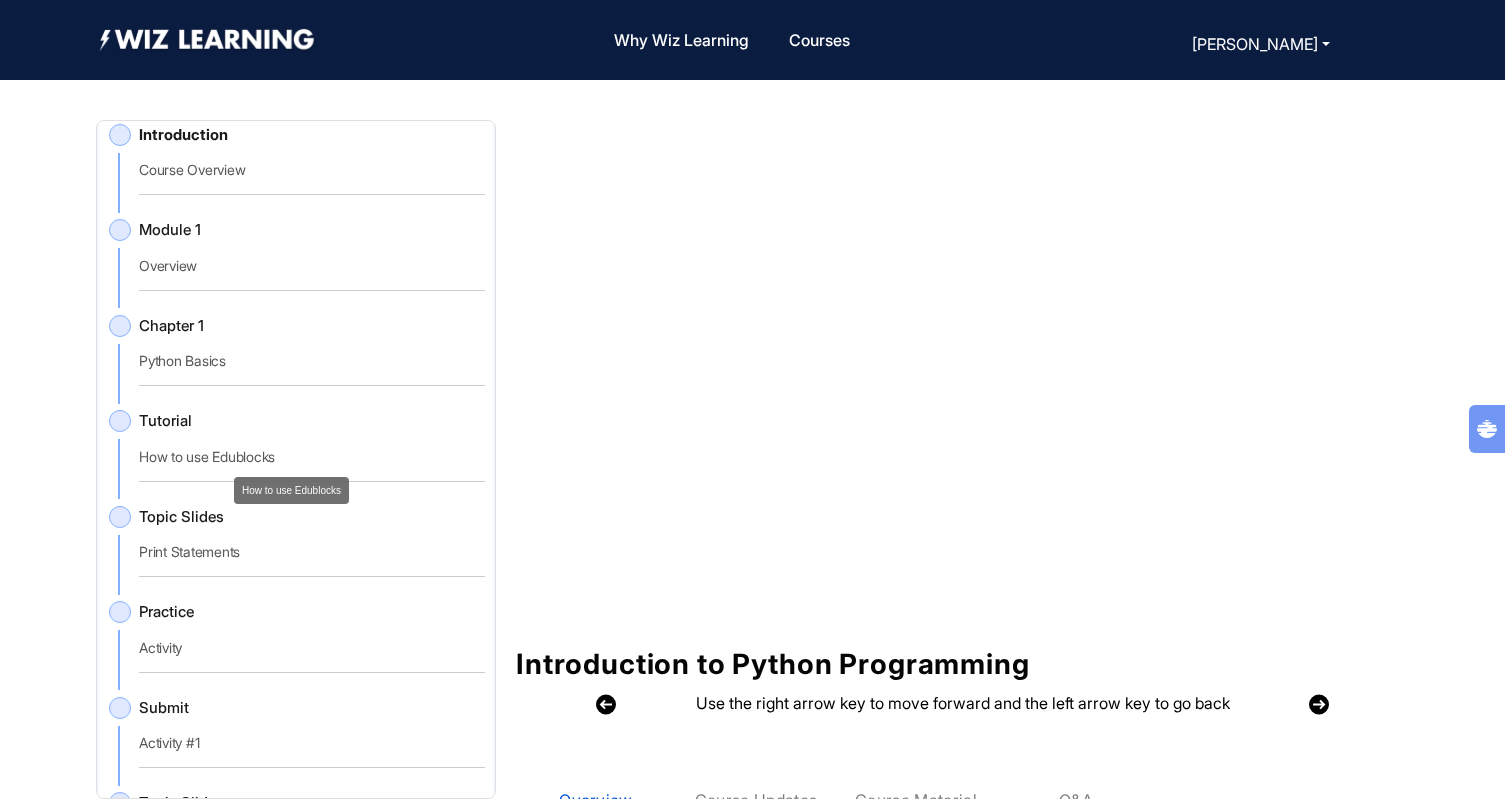 click on "Tutorial" 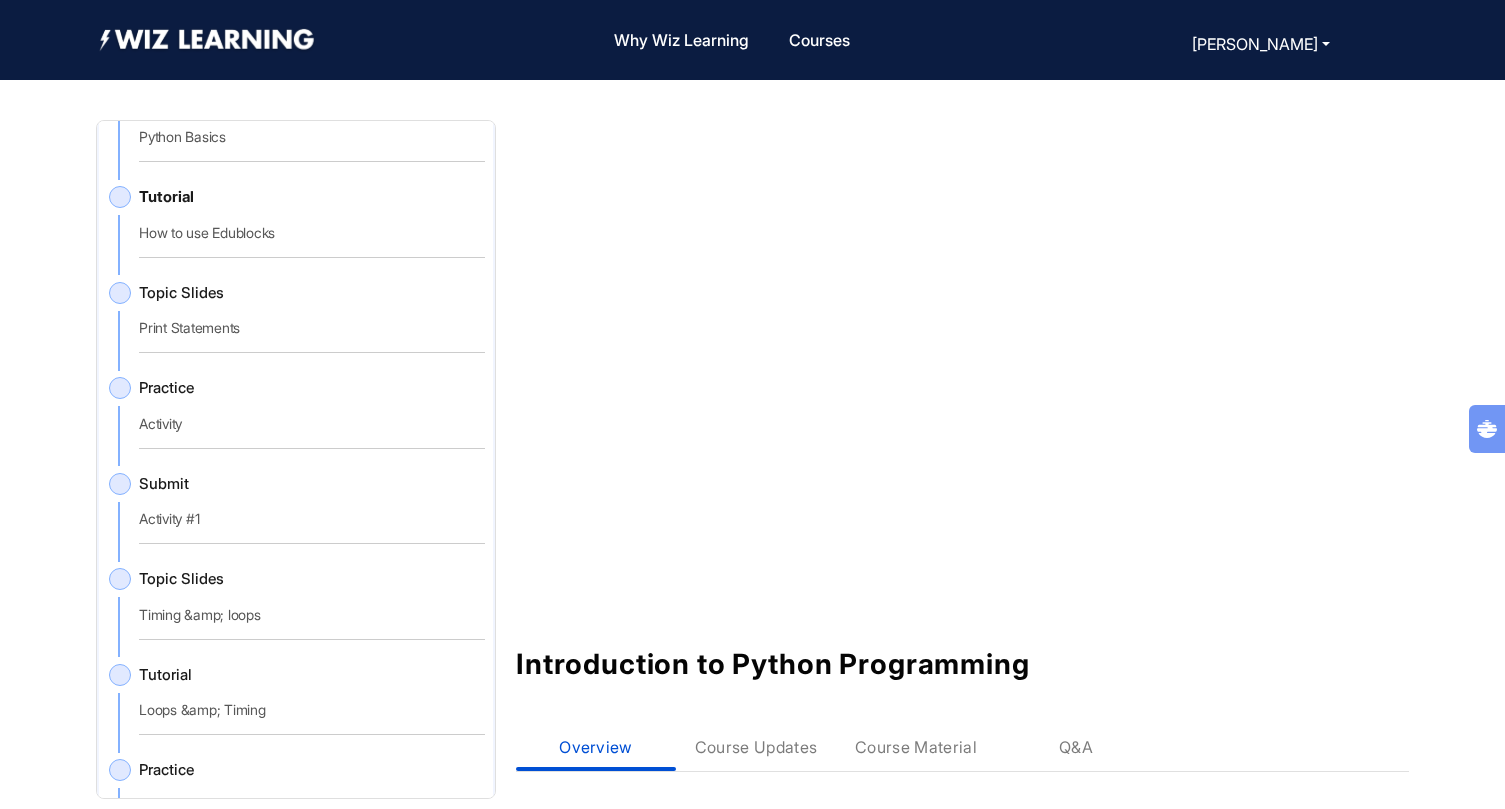 scroll, scrollTop: 382, scrollLeft: 0, axis: vertical 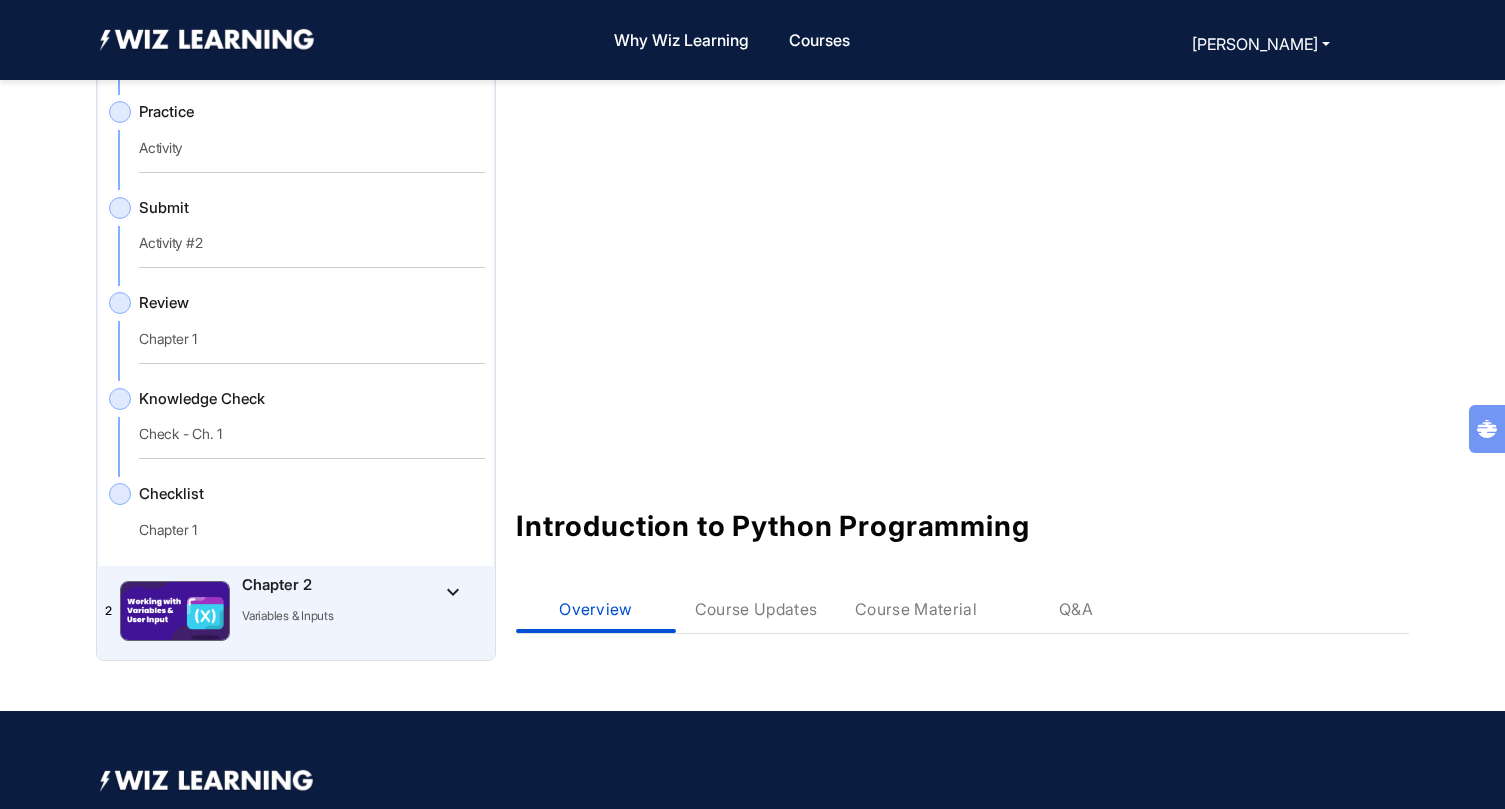 click on "Knowledge Check   Check - Ch. 1" 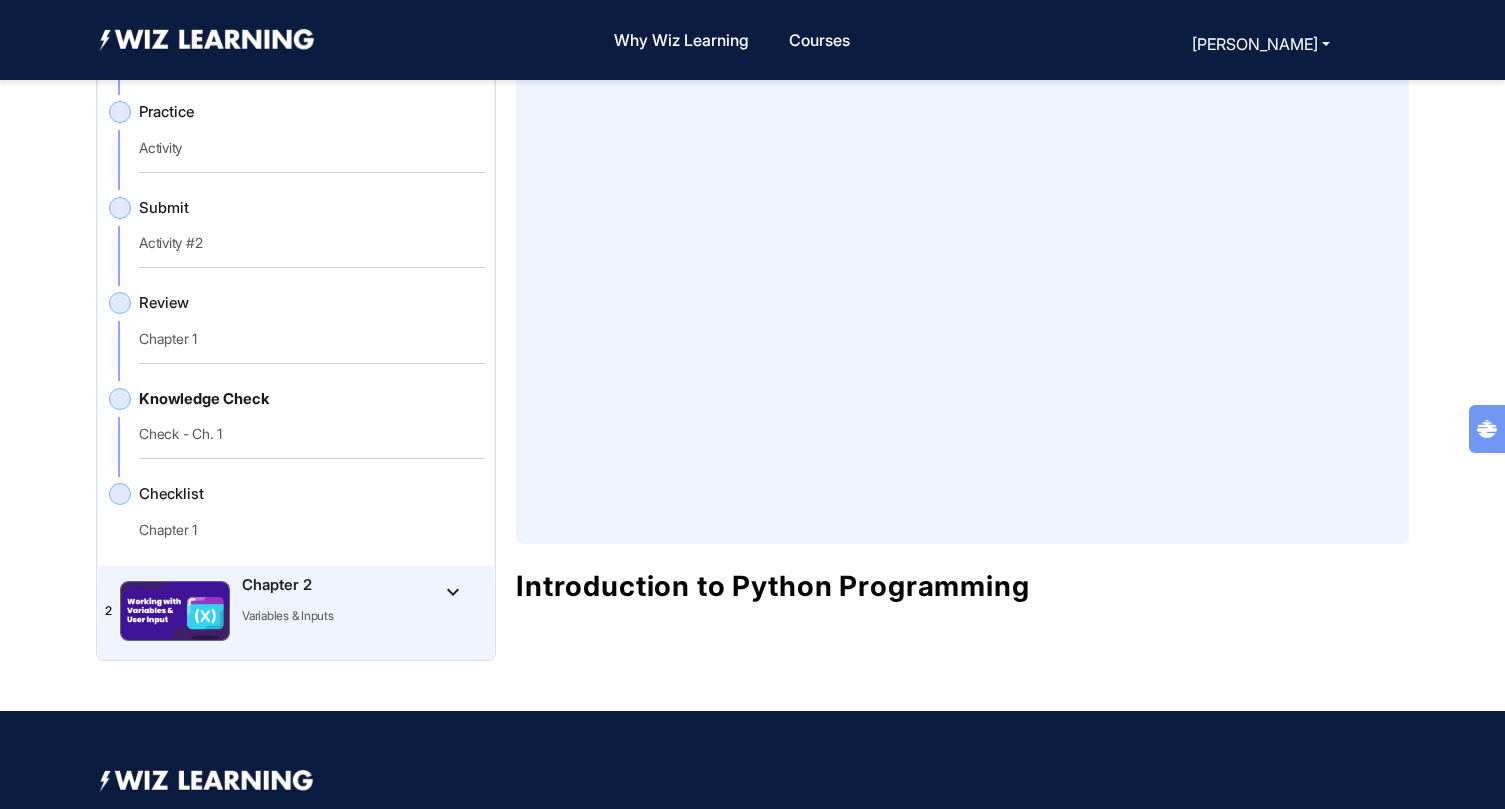 scroll, scrollTop: 0, scrollLeft: 0, axis: both 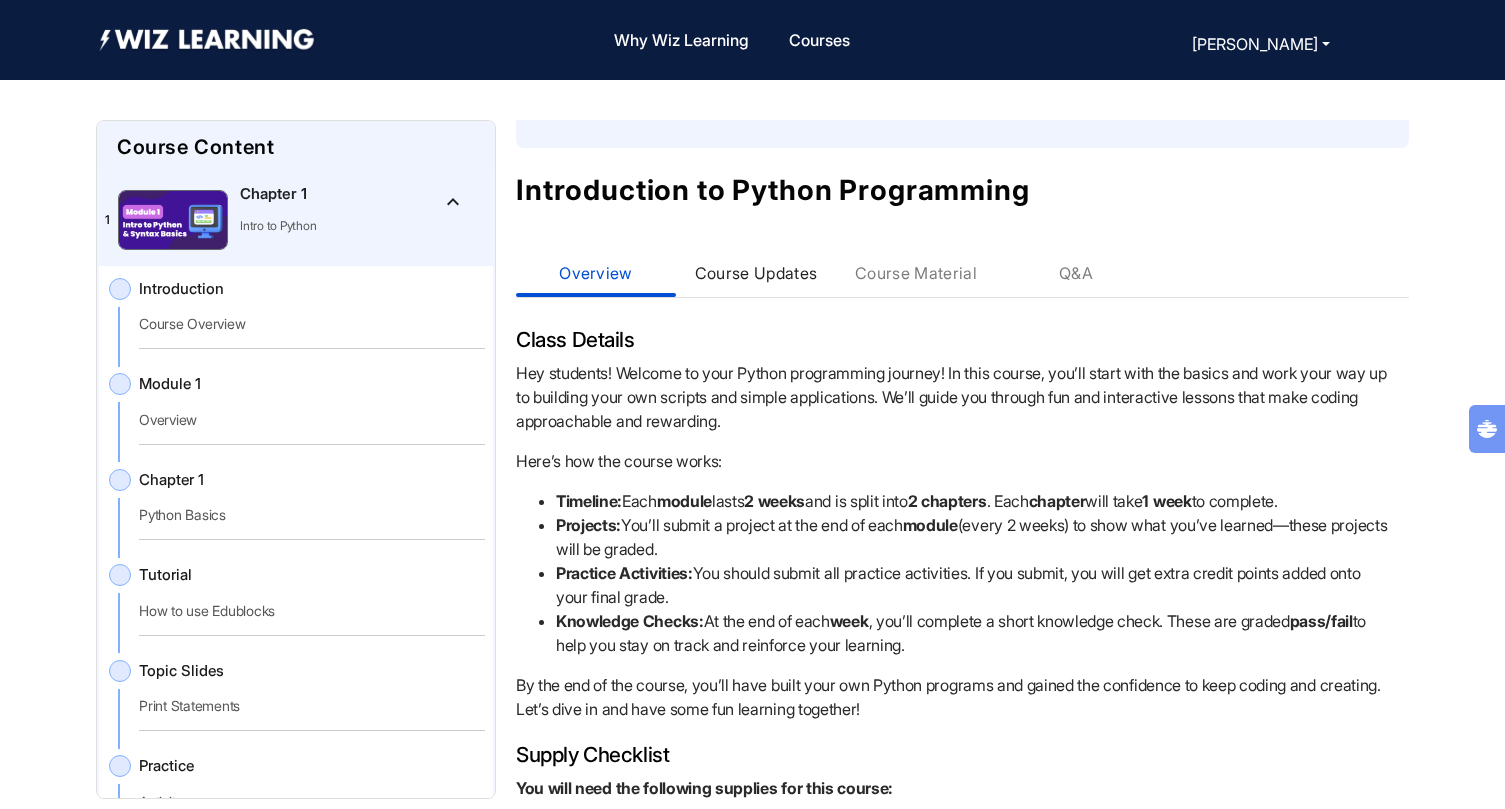click on "Course Updates" at bounding box center [756, 273] 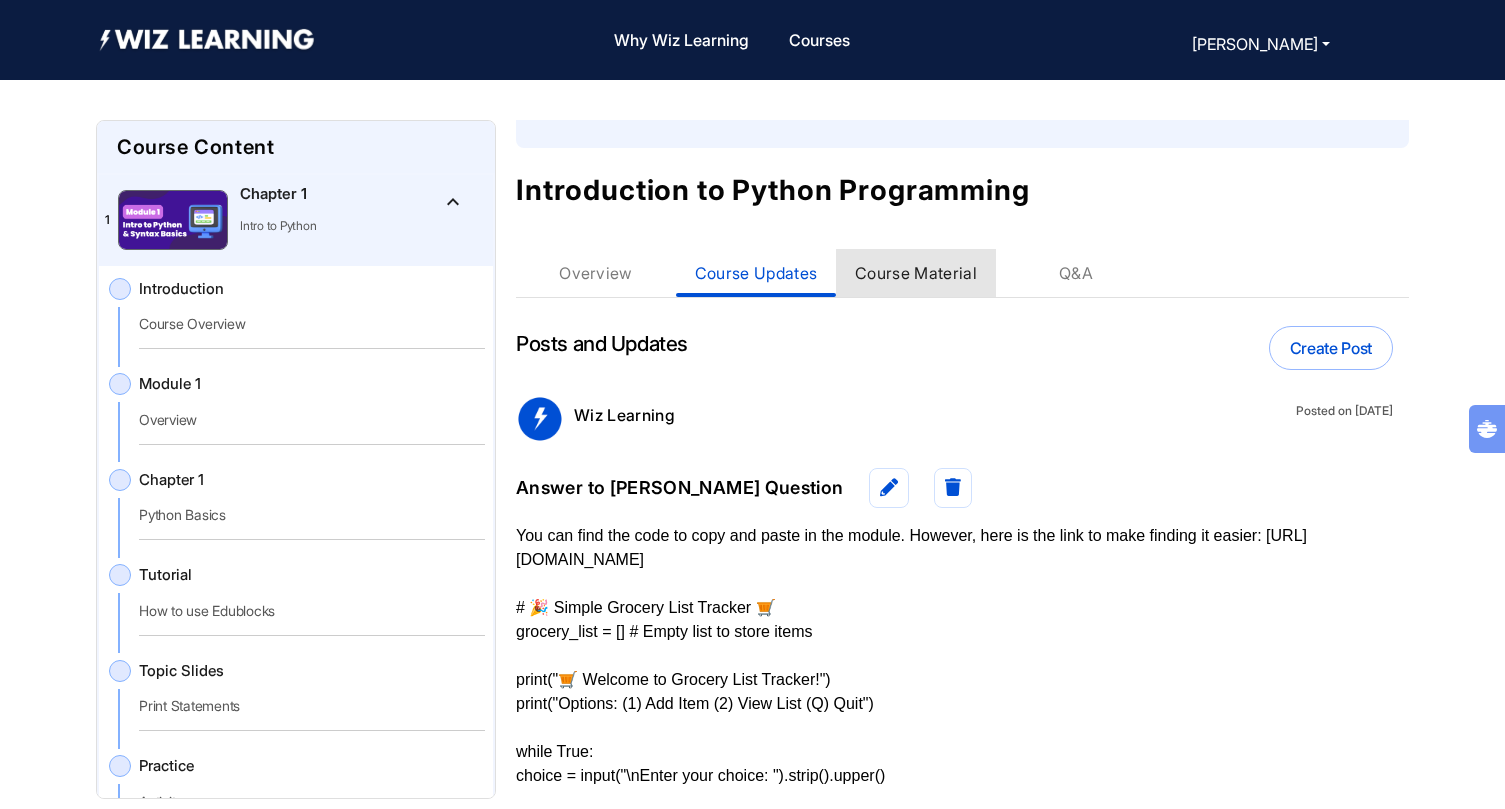 click on "Course Material" at bounding box center [916, 273] 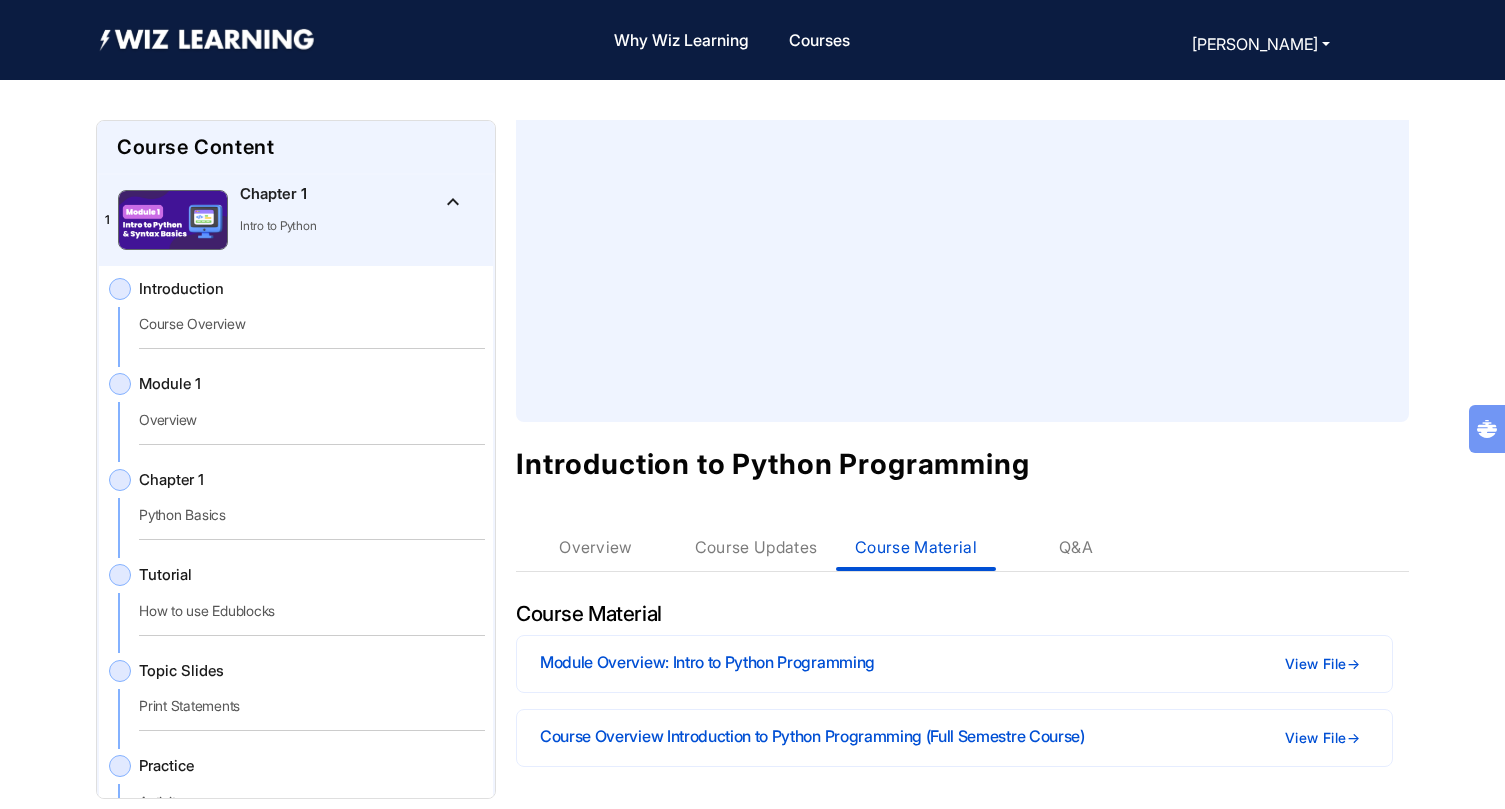 scroll, scrollTop: 260, scrollLeft: 0, axis: vertical 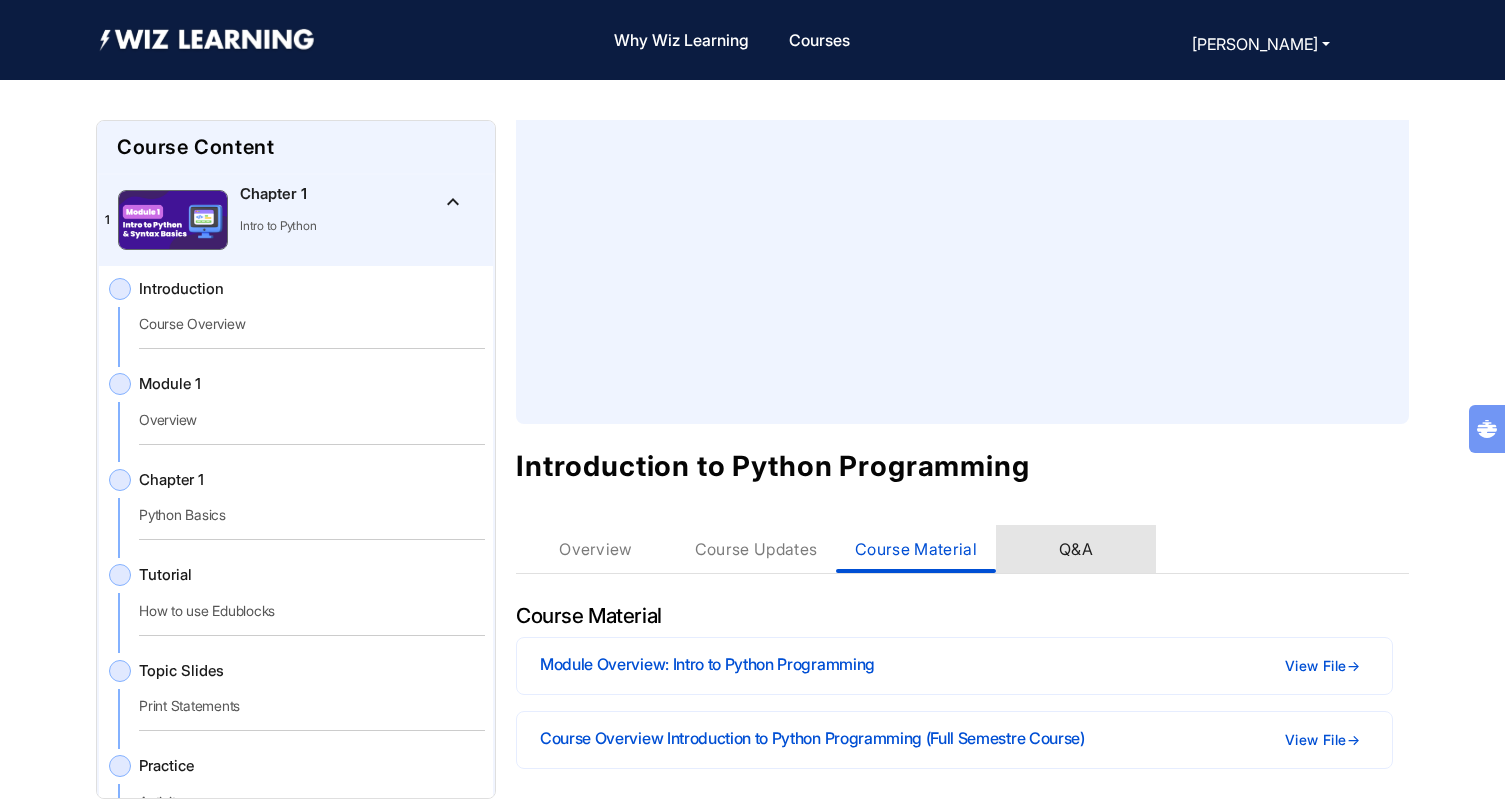 click on "Q&A" at bounding box center [1076, 549] 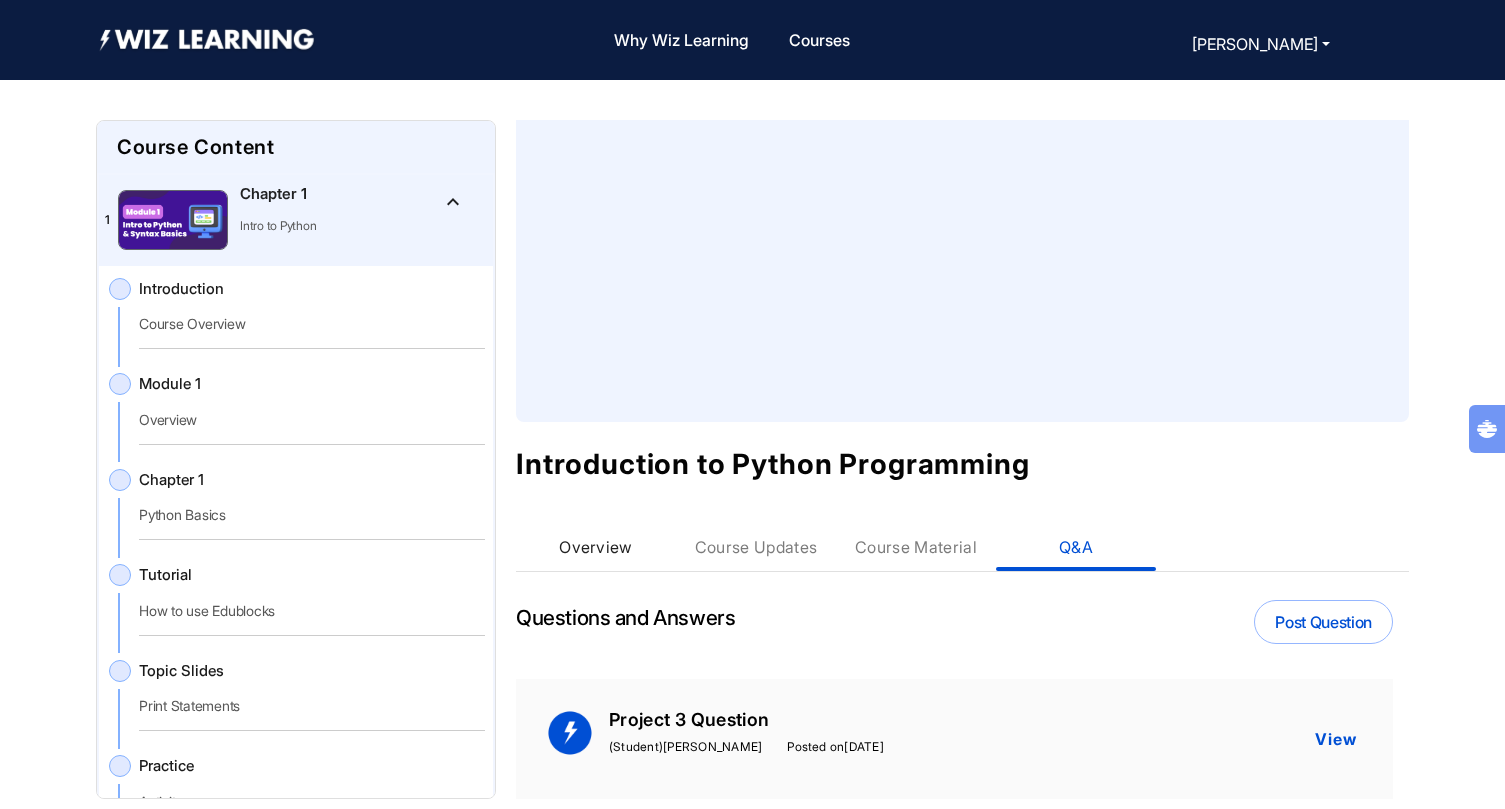 click on "Overview" at bounding box center (596, 547) 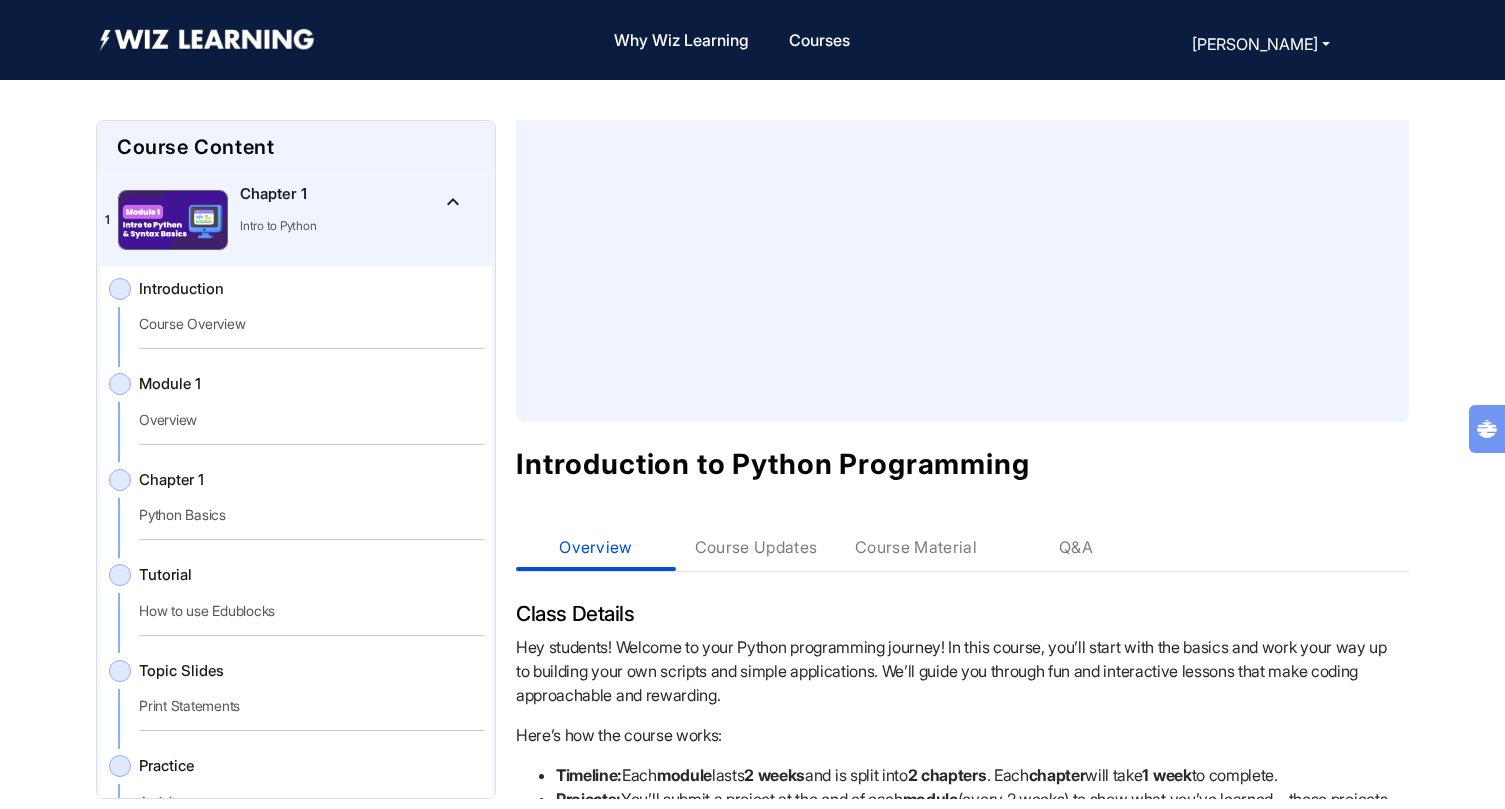 click on "1    Chapter 1  Intro to Python  keyboard_arrow_up" 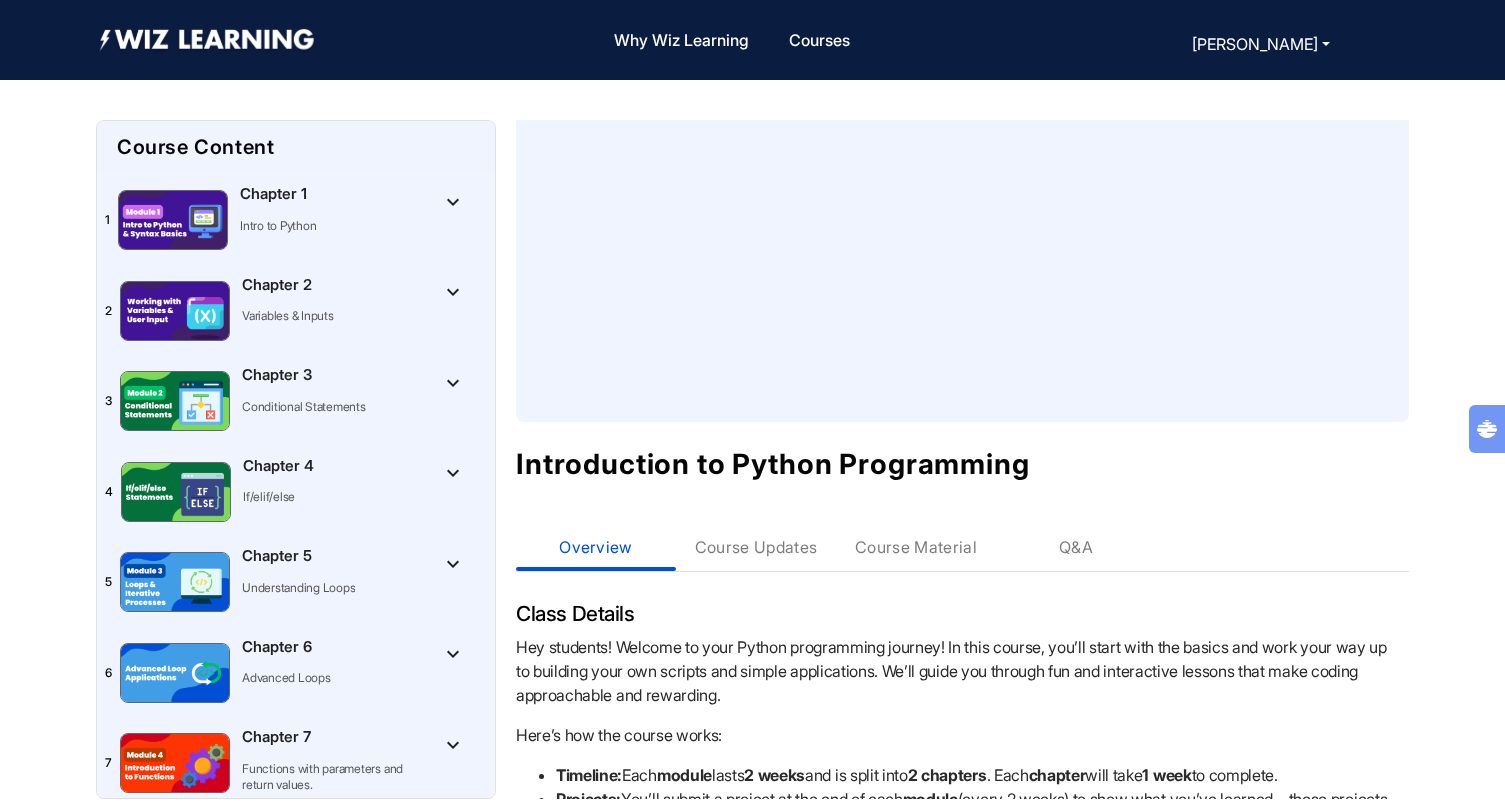 click on "1    Chapter 1  Intro to Python  keyboard_arrow_down" 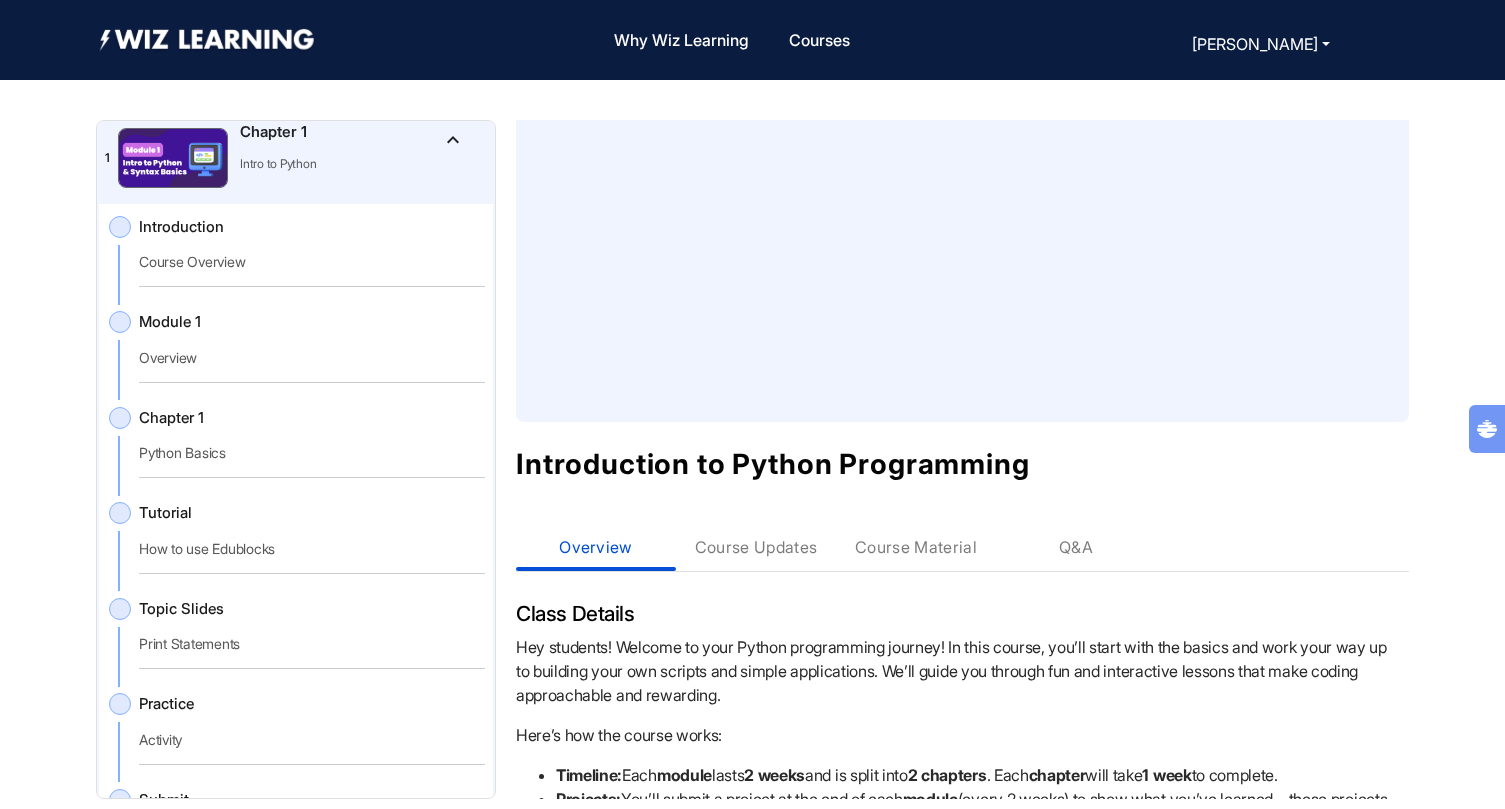 scroll, scrollTop: 69, scrollLeft: 0, axis: vertical 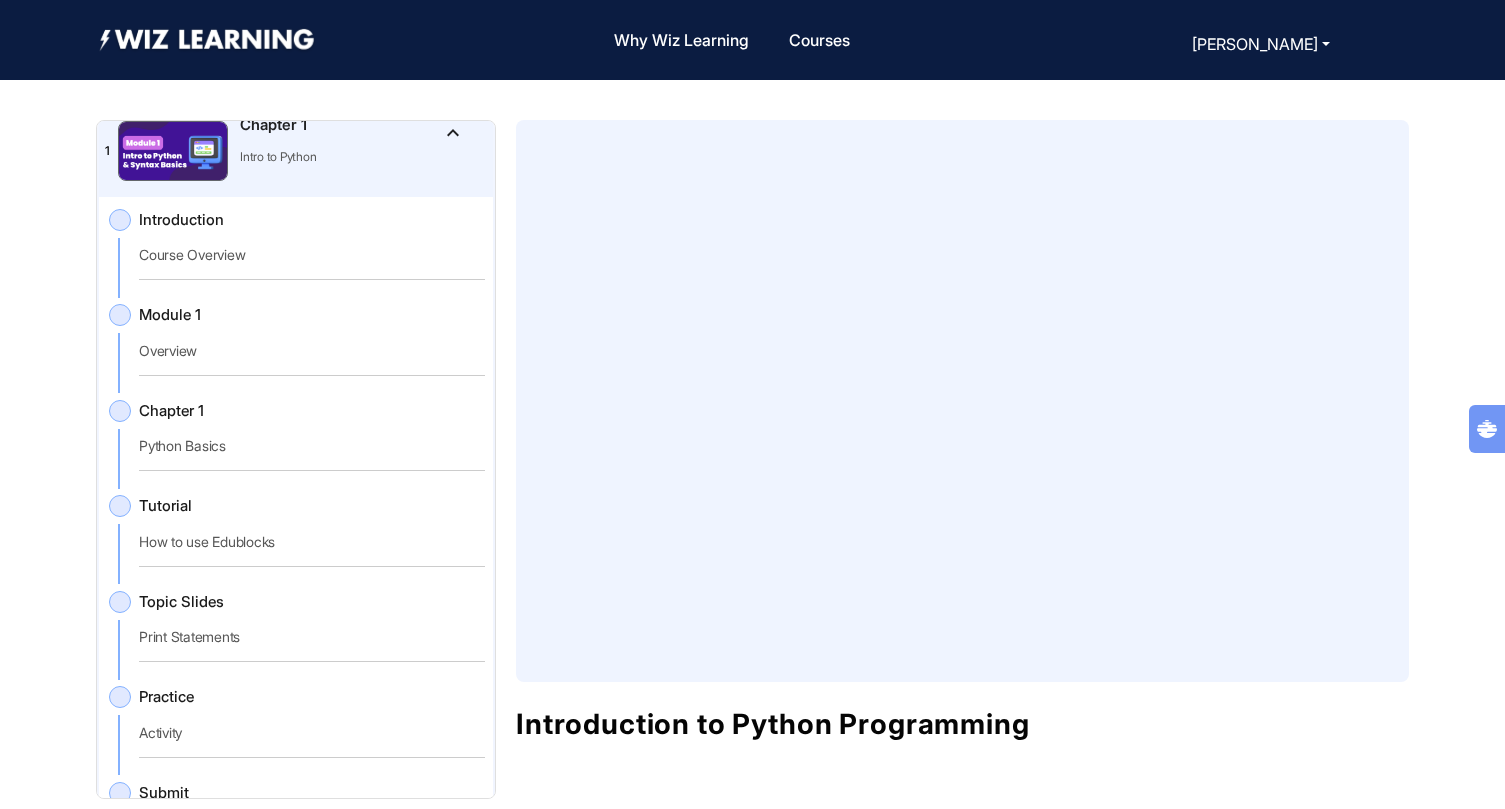 click on "Introduction   Course Overview" 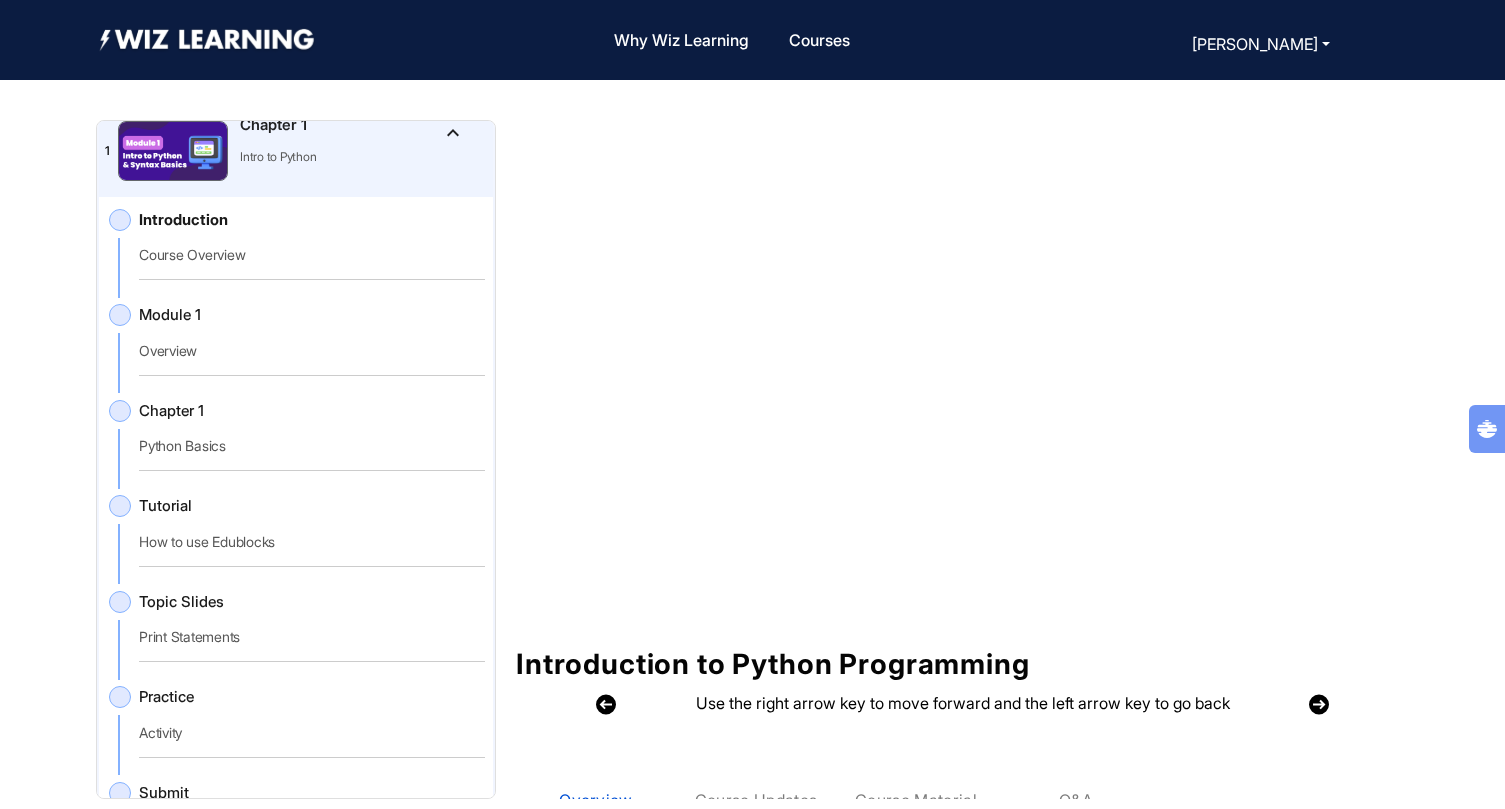 click on "Module 1" 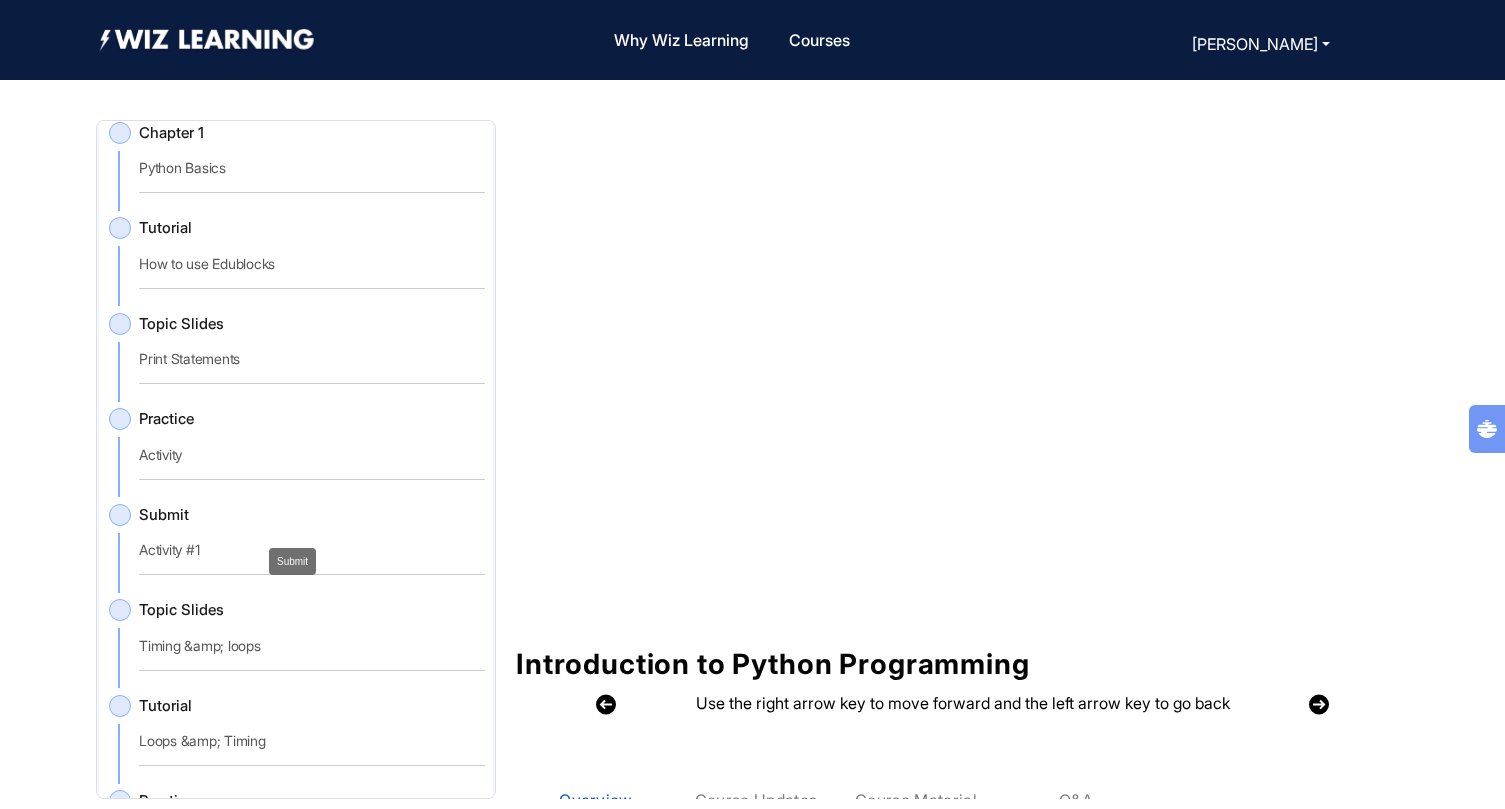scroll, scrollTop: 397, scrollLeft: 0, axis: vertical 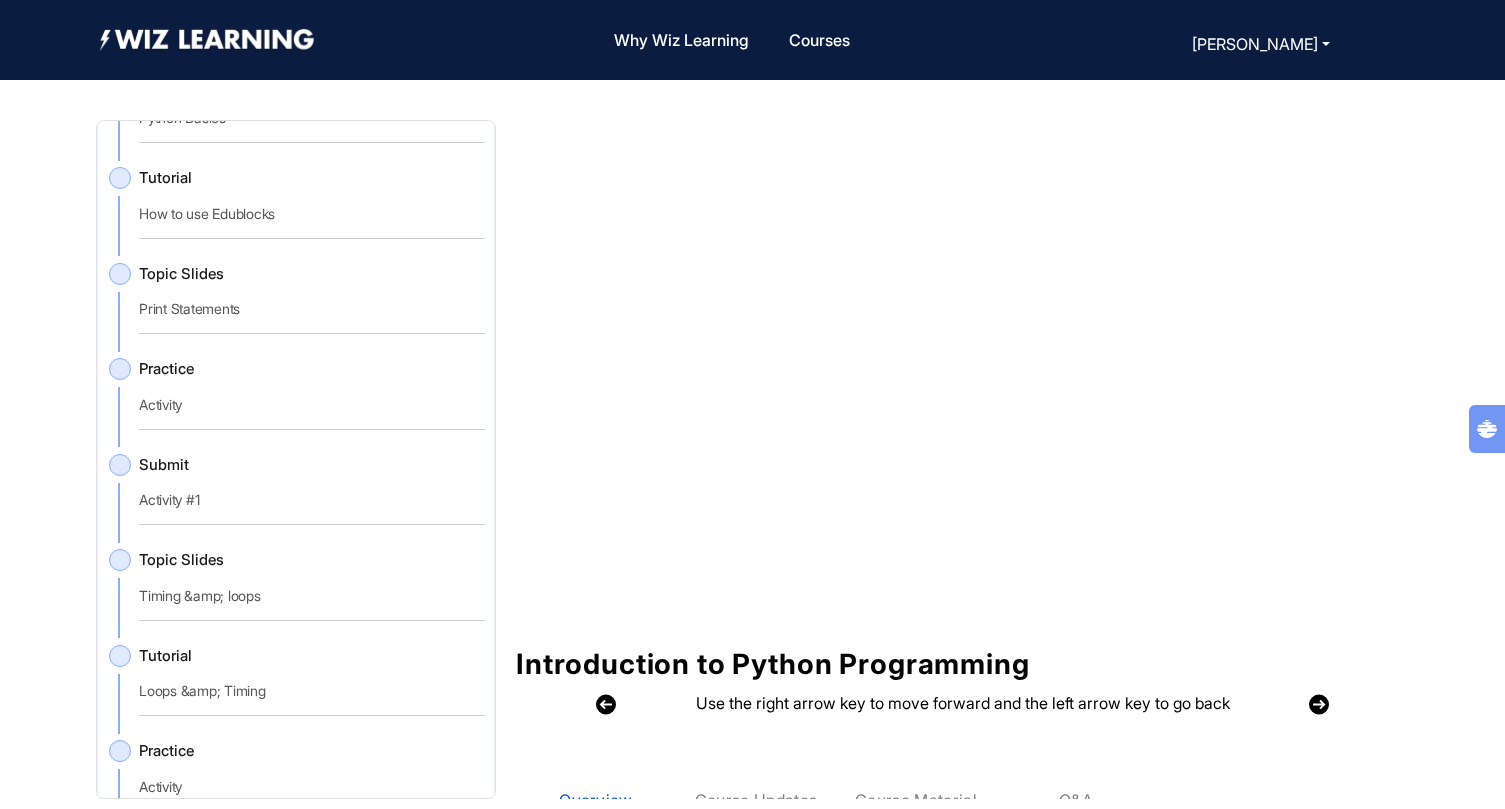 click on "How to use Edublocks" 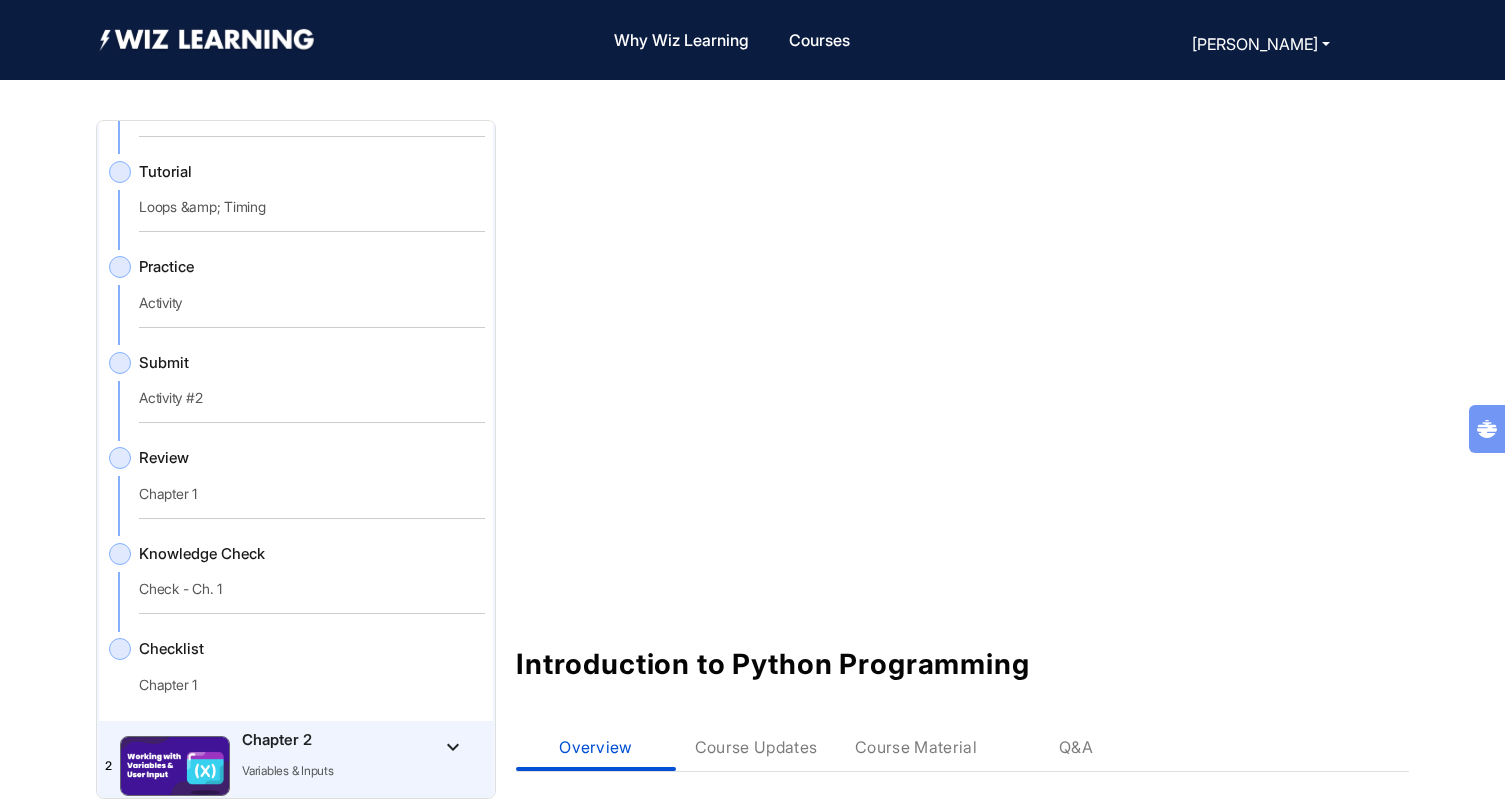scroll, scrollTop: 891, scrollLeft: 0, axis: vertical 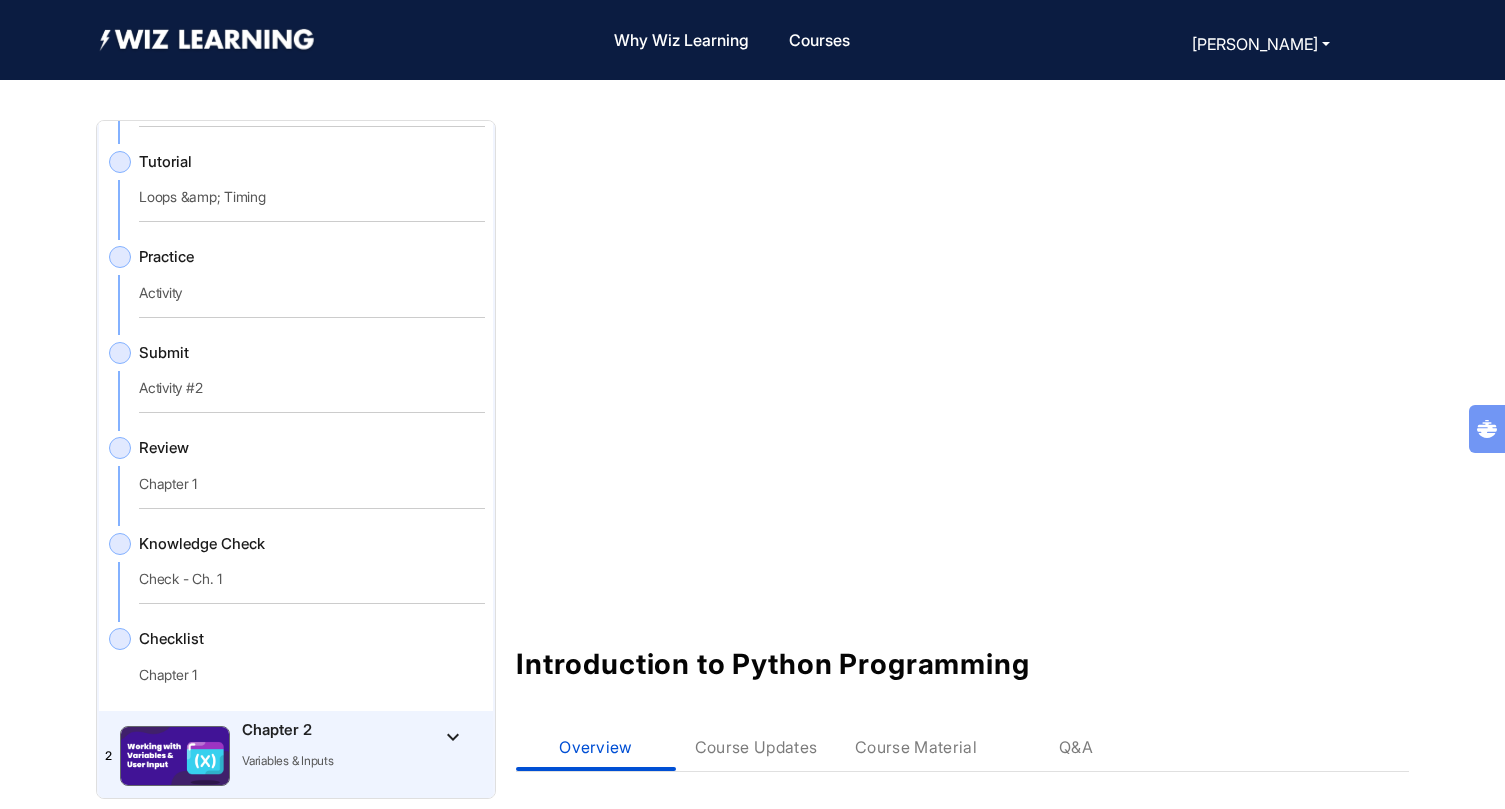 click on "Knowledge Check   Check - Ch. 1" 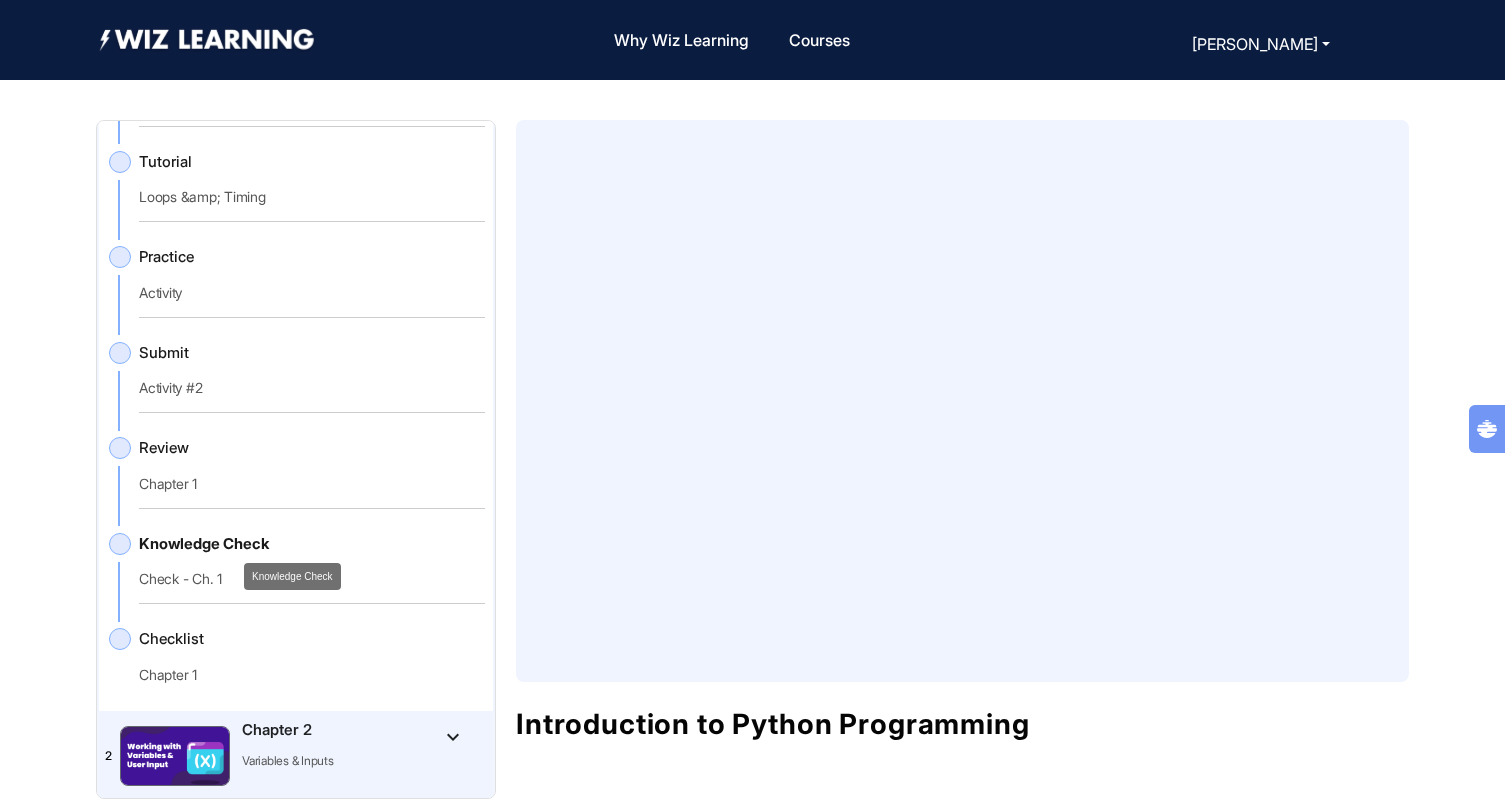 click on "Knowledge Check" 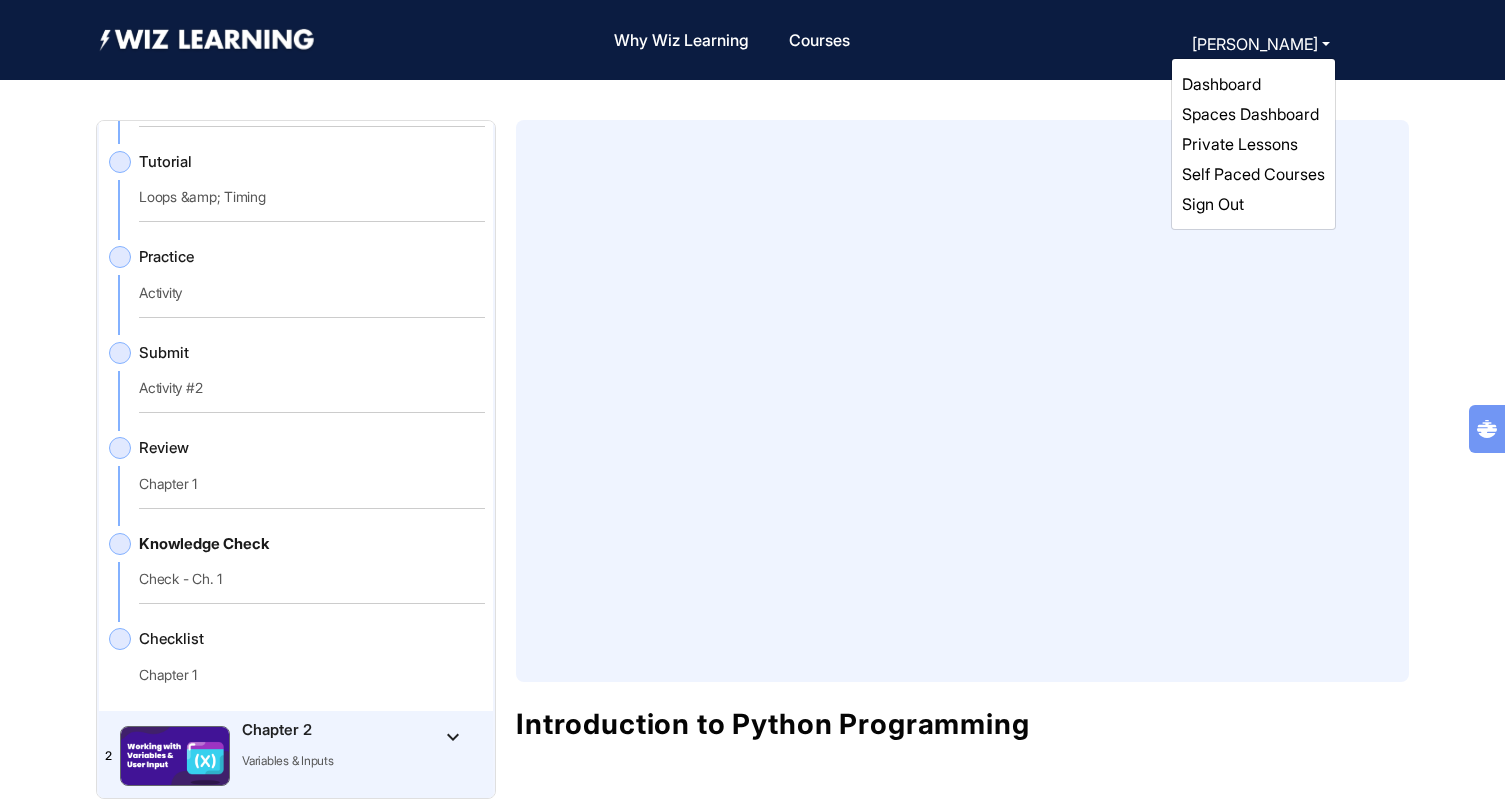 click on "Self Paced Courses" at bounding box center (1253, 174) 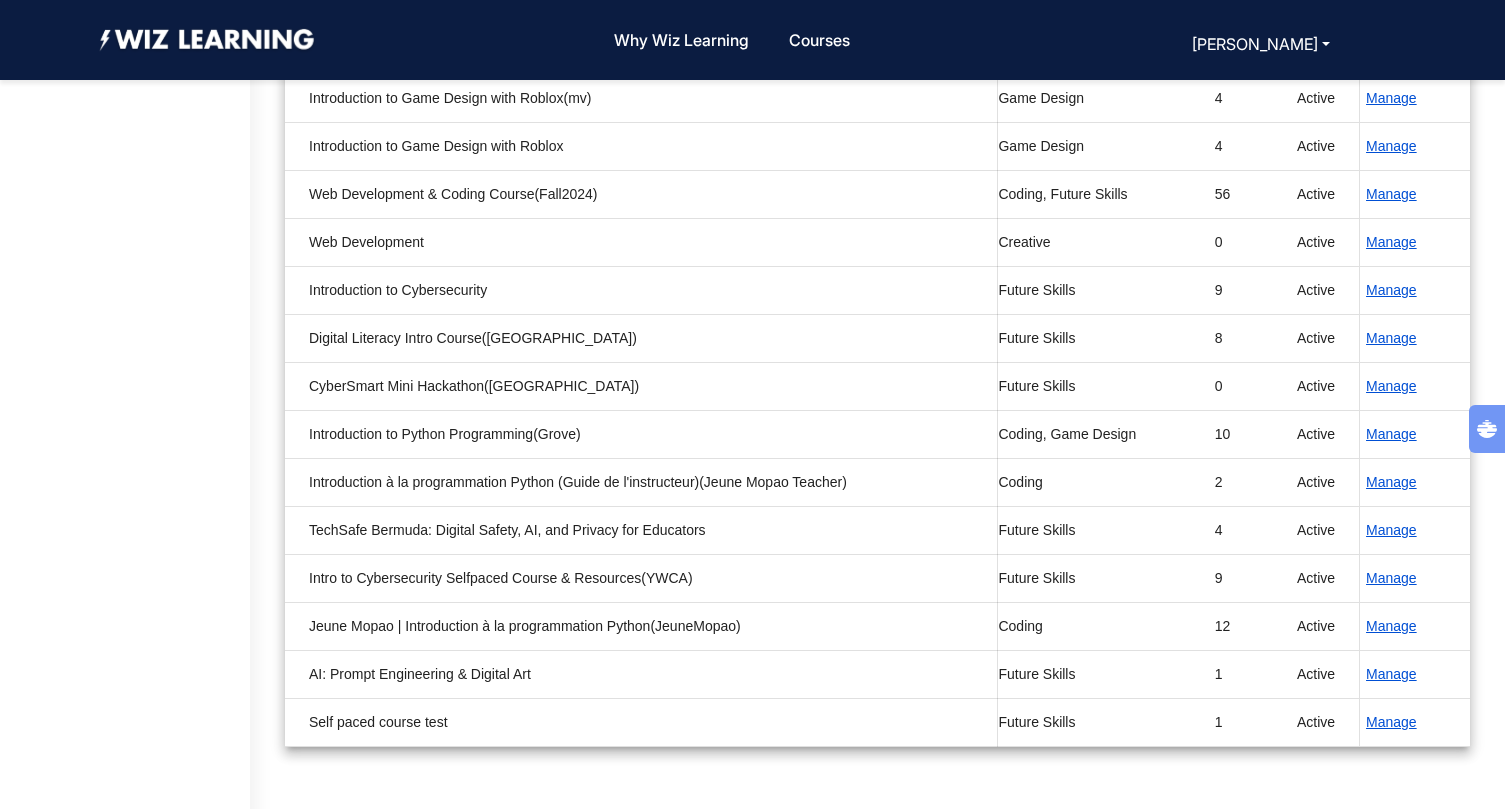 scroll, scrollTop: 561, scrollLeft: 0, axis: vertical 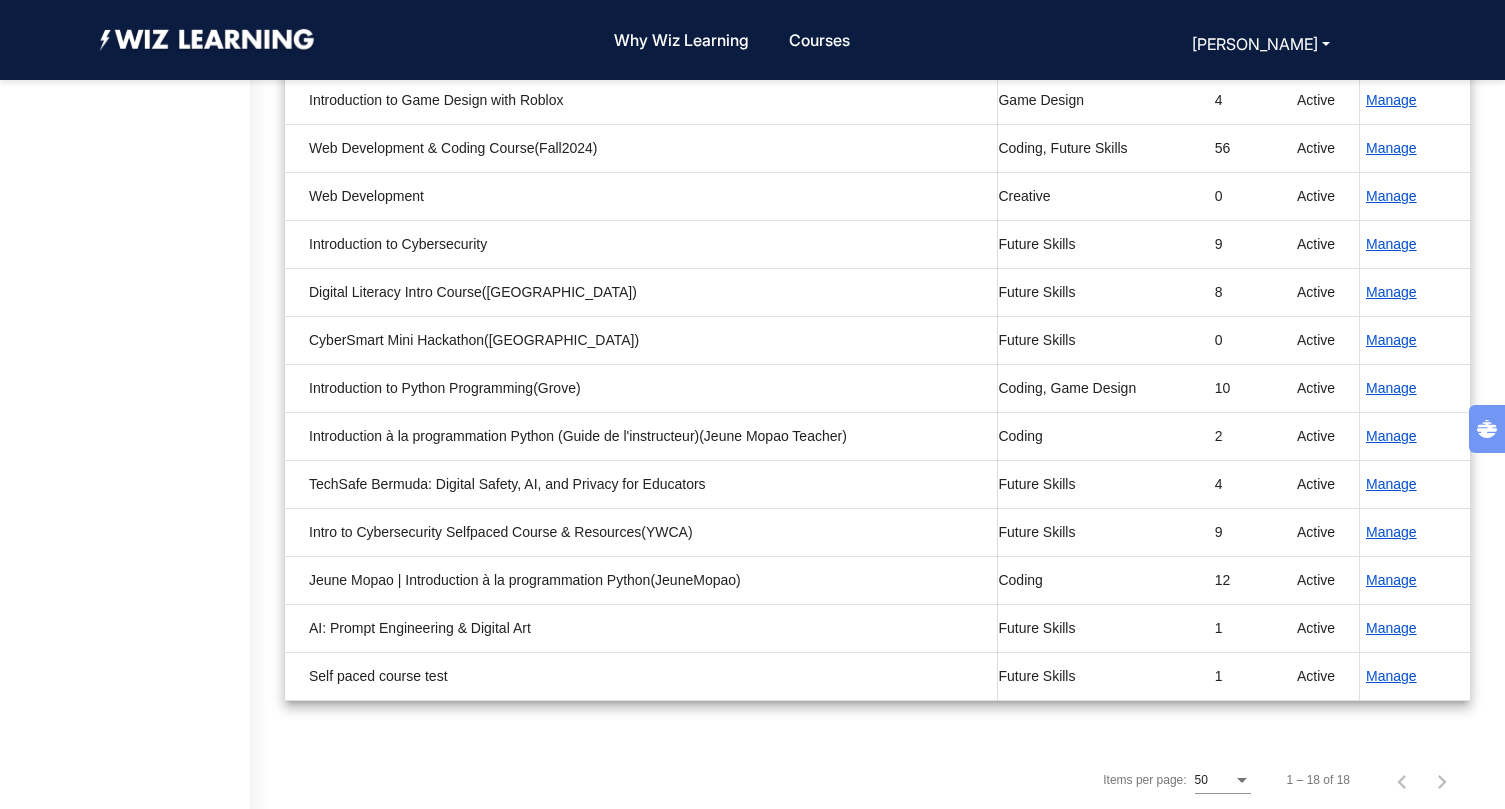 click on "Manage" at bounding box center (1391, 532) 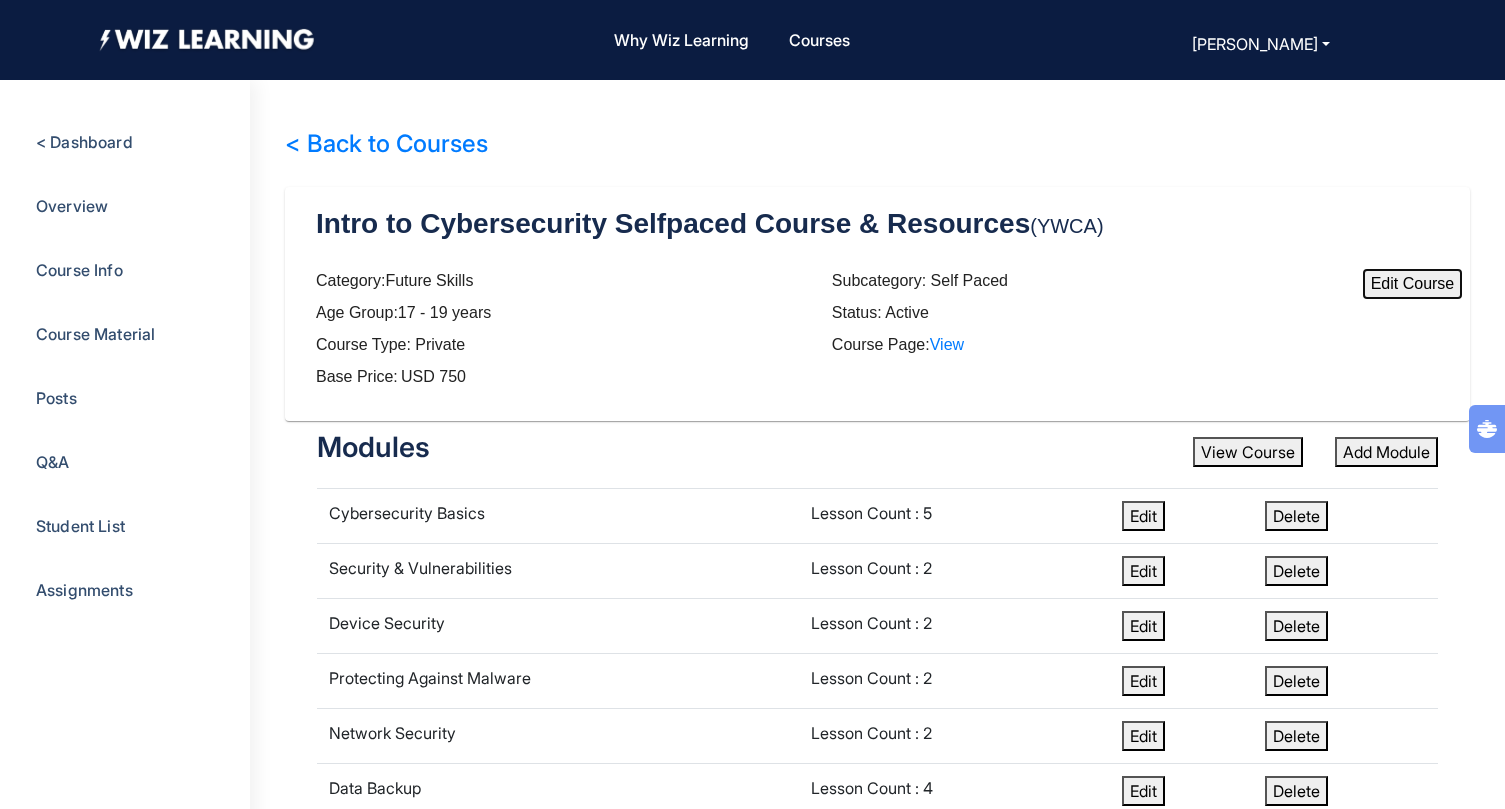 click on "Edit Course" 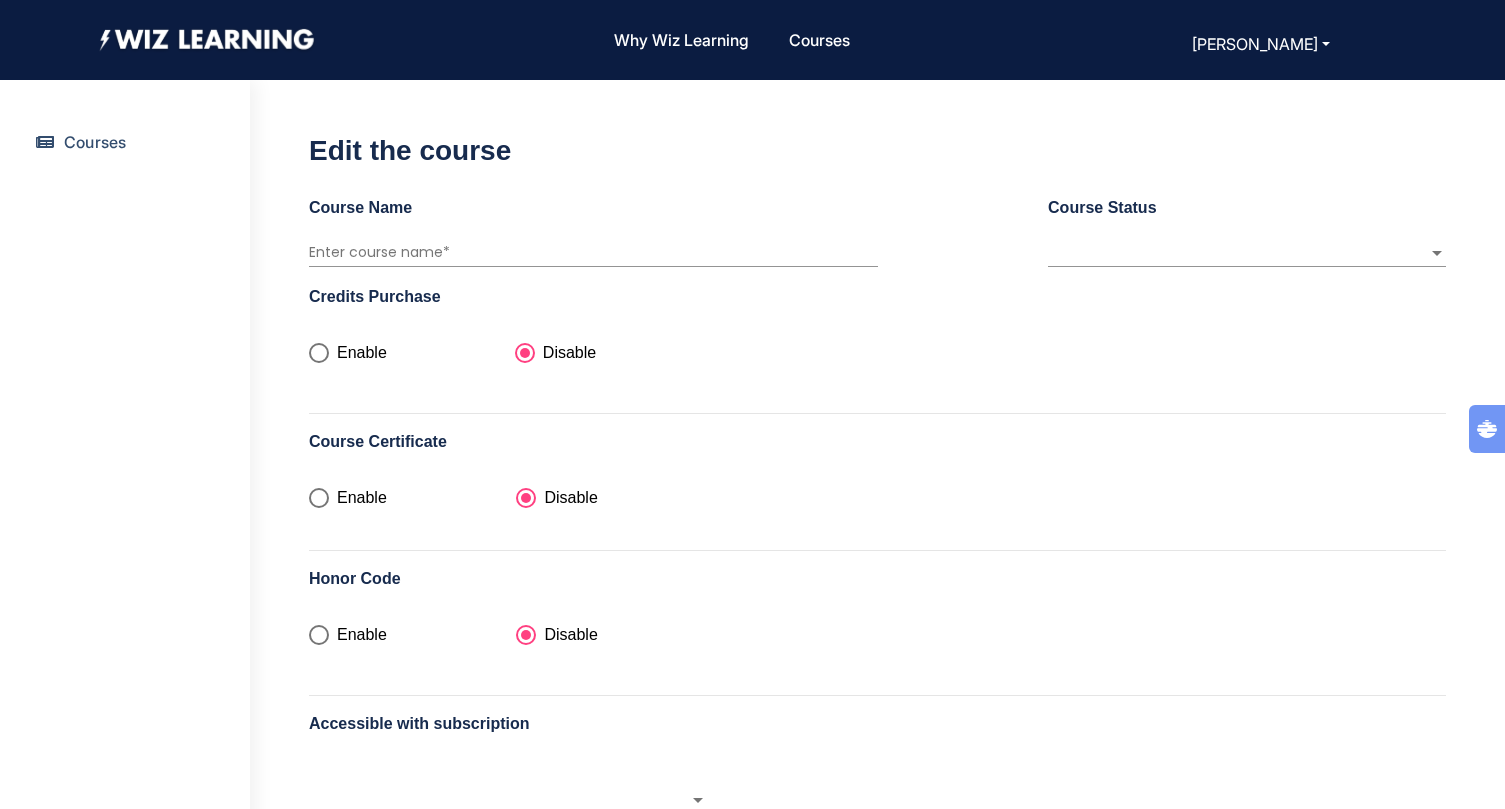 type on "**********" 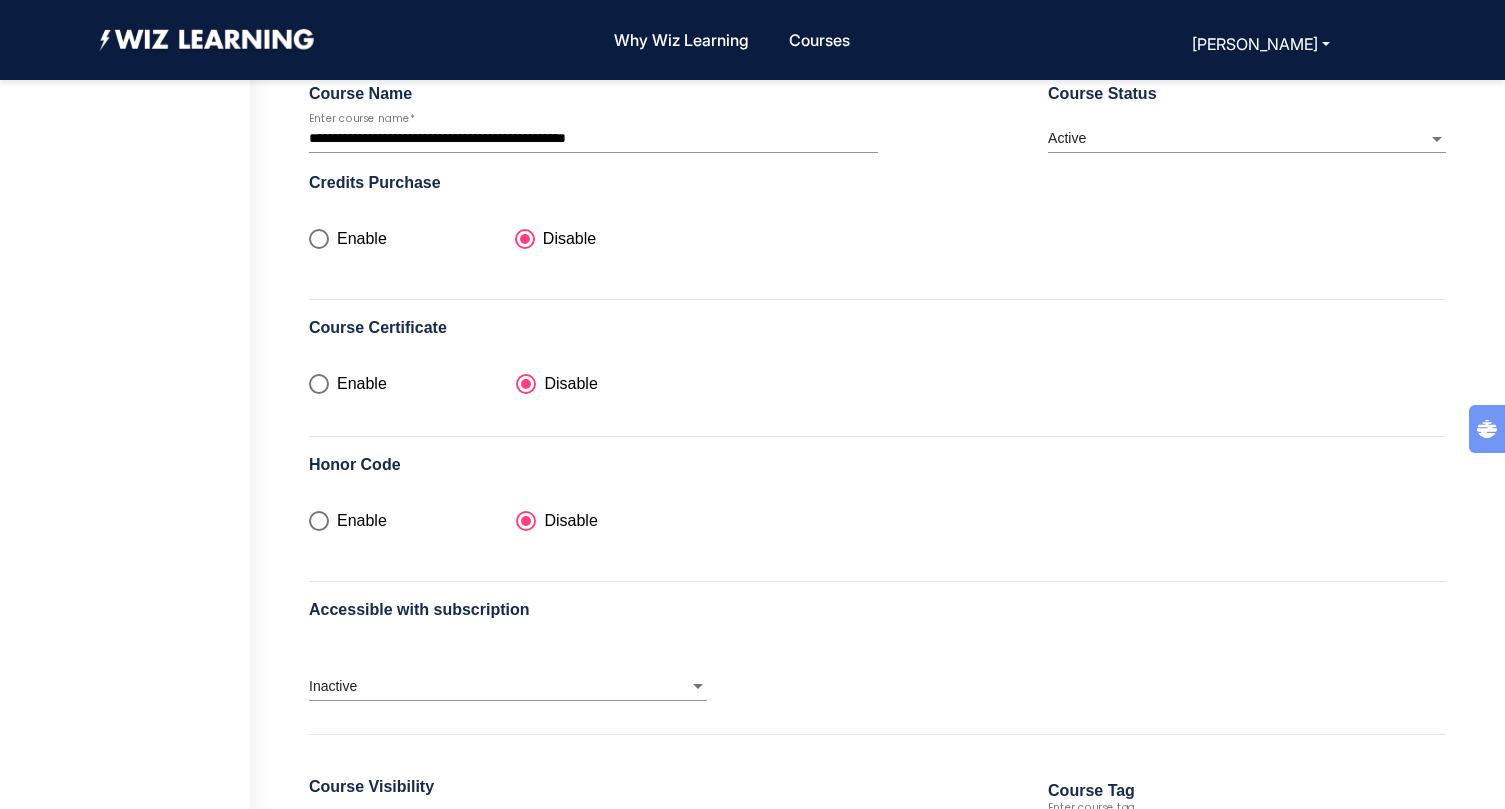 scroll, scrollTop: 113, scrollLeft: 0, axis: vertical 